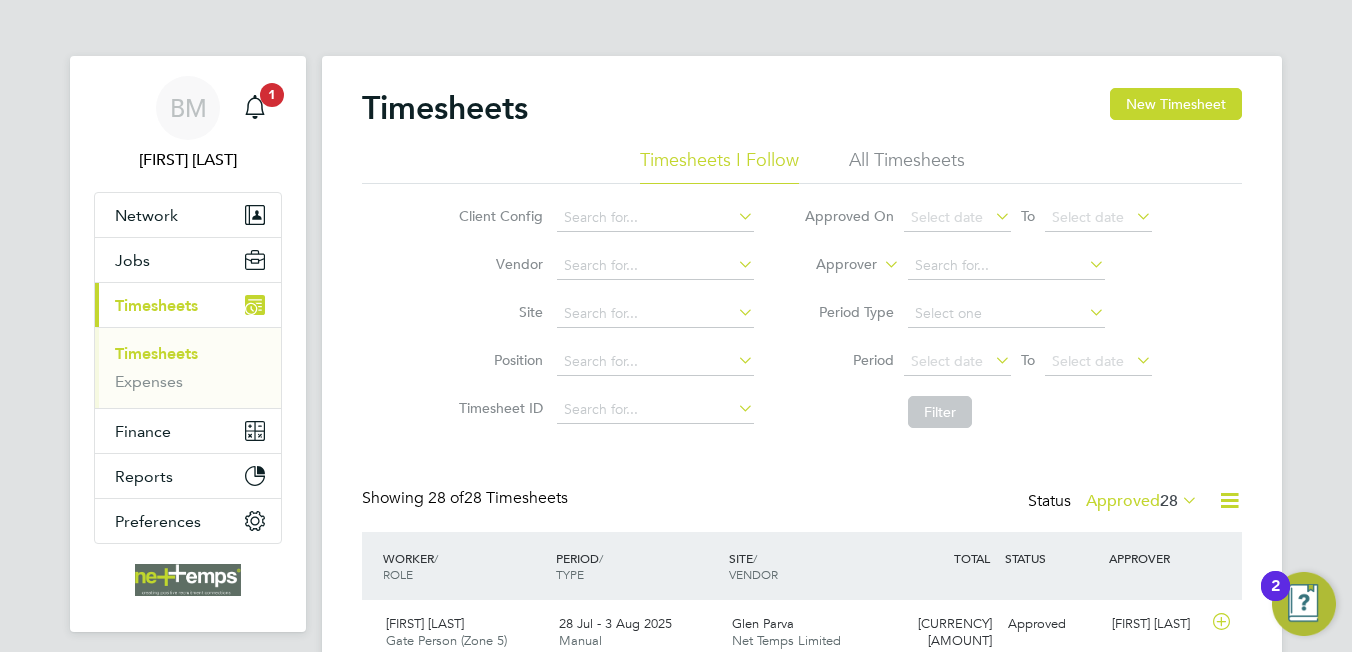 scroll, scrollTop: 0, scrollLeft: 0, axis: both 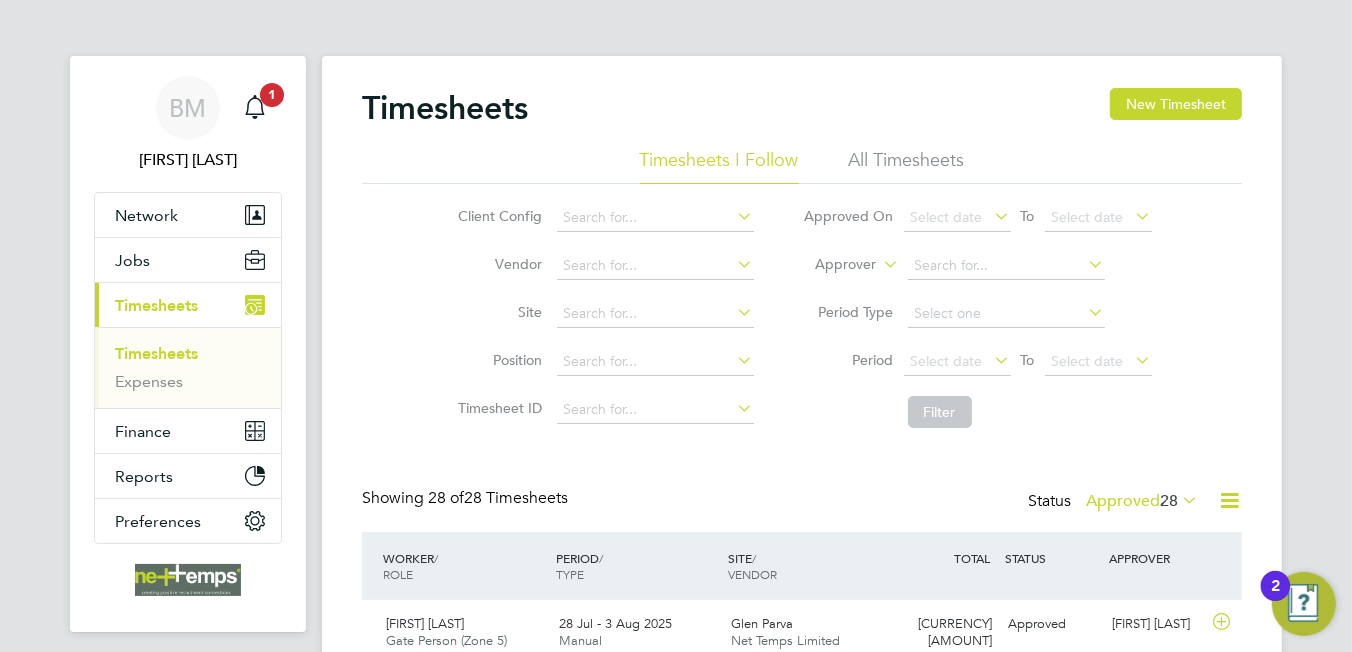 click on "Timesheets New Timesheet Timesheets I Follow All Timesheets Client Config   Vendor   Site   Position   Timesheet ID   Approved On
Select date
To
Select date
Approver     Period Type   Period
Select date
To
Select date
Filter Showing   28 of  28 Timesheets Status  Approved  28  WORKER  / ROLE WORKER  / PERIOD PERIOD  / TYPE SITE  / VENDOR TOTAL   TOTAL  / STATUS STATUS APPROVER [FIRST] [LAST] Gate Person (Zone 5)   28 Jul - 3 Aug 2025 28 Jul - 3 Aug 2025 Manual Glen Parva Net Temps Limited £602.50 Approved Approved [FIRST] [LAST] [FIRST] [LAST] Forklift Operator (Zone 5)   28 Jul - 3 Aug 2025 28 Jul - 3 Aug 2025 Manual Edwalton Net Temps Limited £1,175.64 Approved Approved [FIRST] [LAST] [FIRST] [LAST] Skilled Labourer (Zone 3)   7 - 13 Jul 2025 7 - 13 Jul 2025 Manual Prospect Avenue Net Temps Limited £854.25 Approved Approved [FIRST] [LAST] [FIRST] [LAST] Cleaner   7 - 13 Jul 2025 7 - 13 Jul 2025 Manual Alvaredus (Fairham) Net Temps Limited £300.64 Approved Approved" 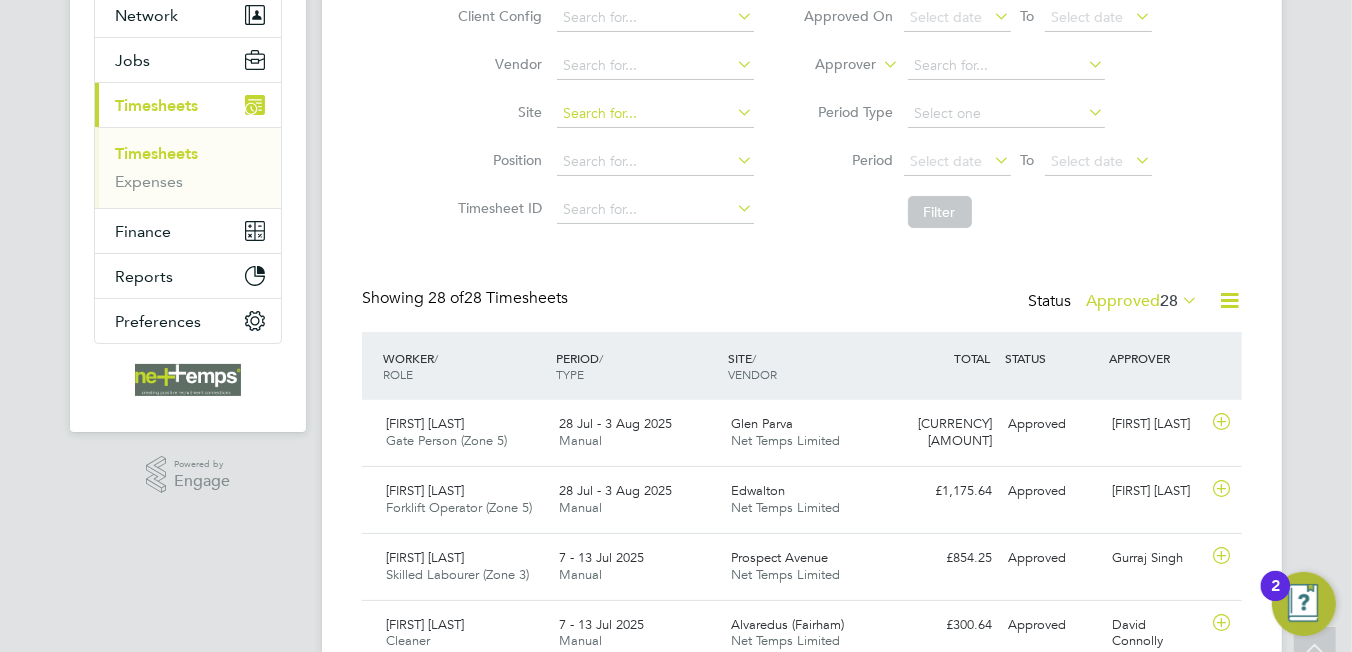 scroll, scrollTop: 0, scrollLeft: 0, axis: both 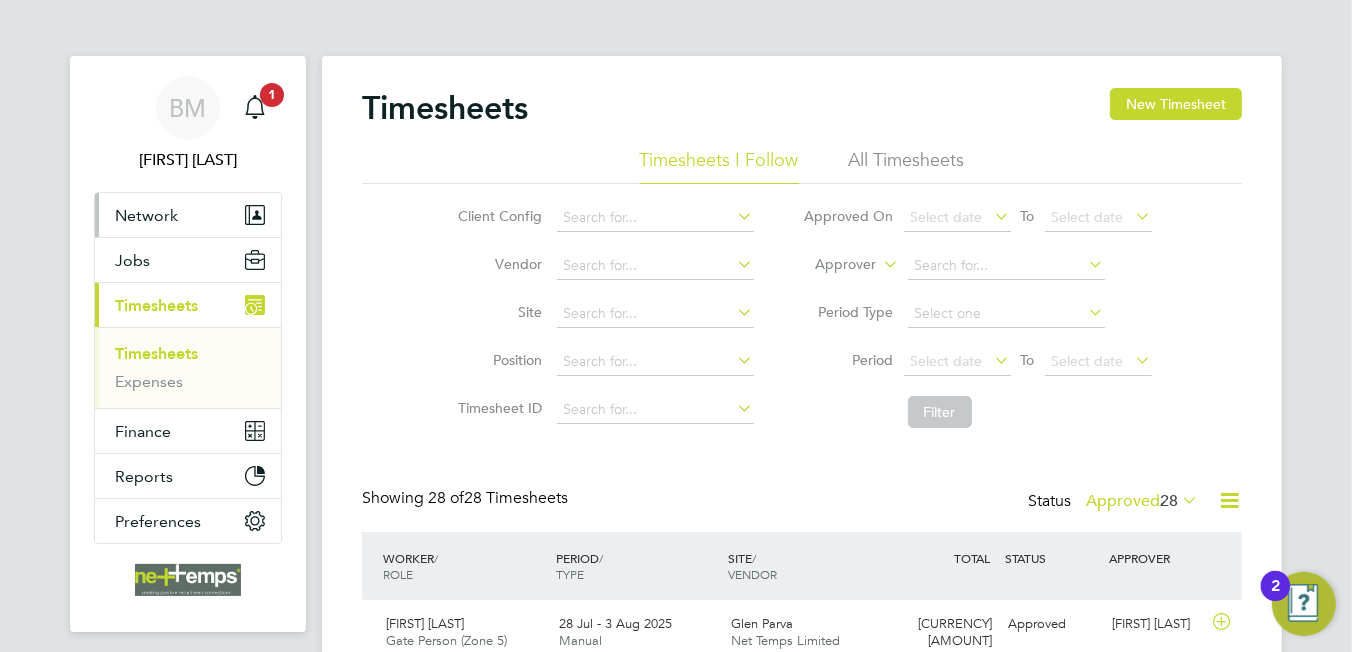 click on "Network" at bounding box center [146, 215] 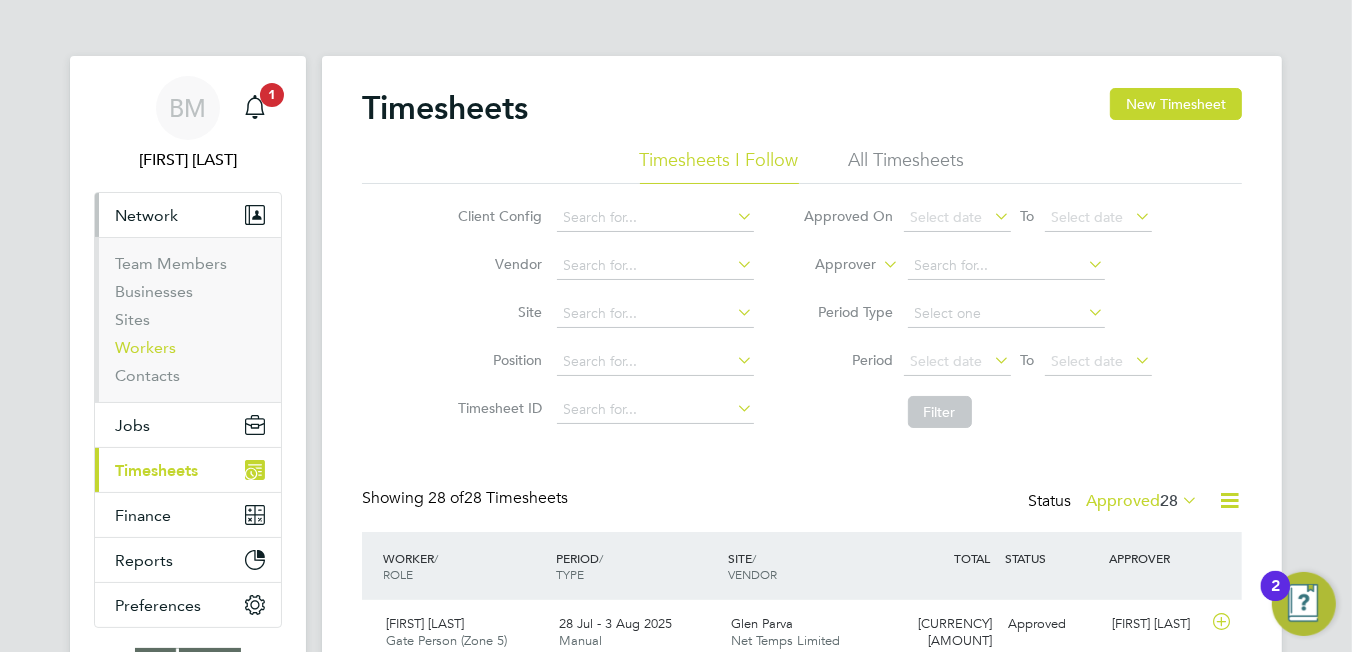click on "Workers" at bounding box center [145, 347] 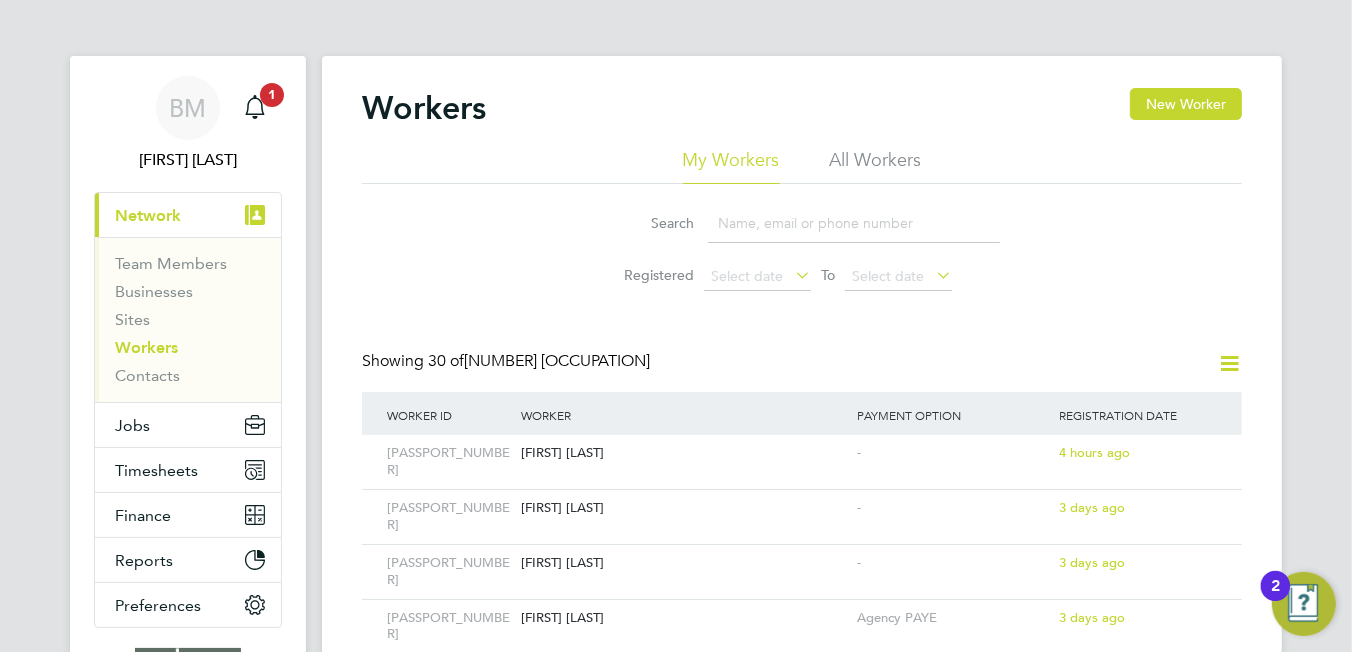 click on "Network" at bounding box center (148, 215) 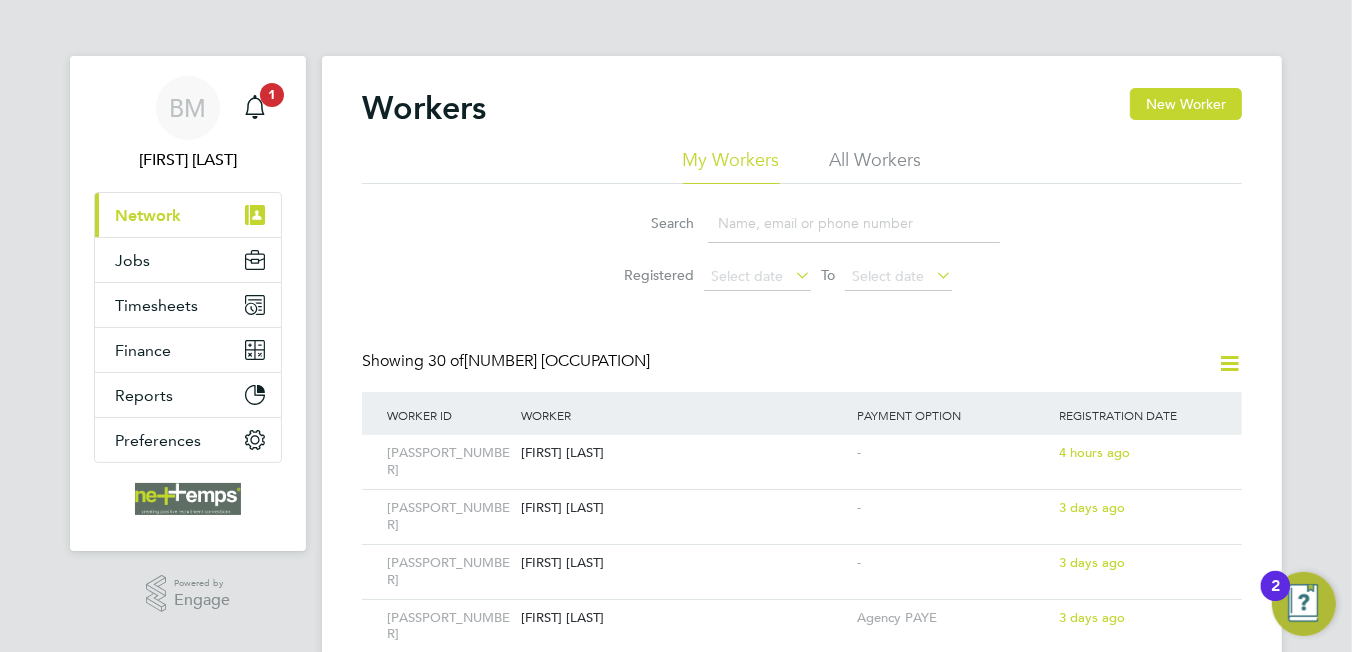 click on "Network" at bounding box center [148, 215] 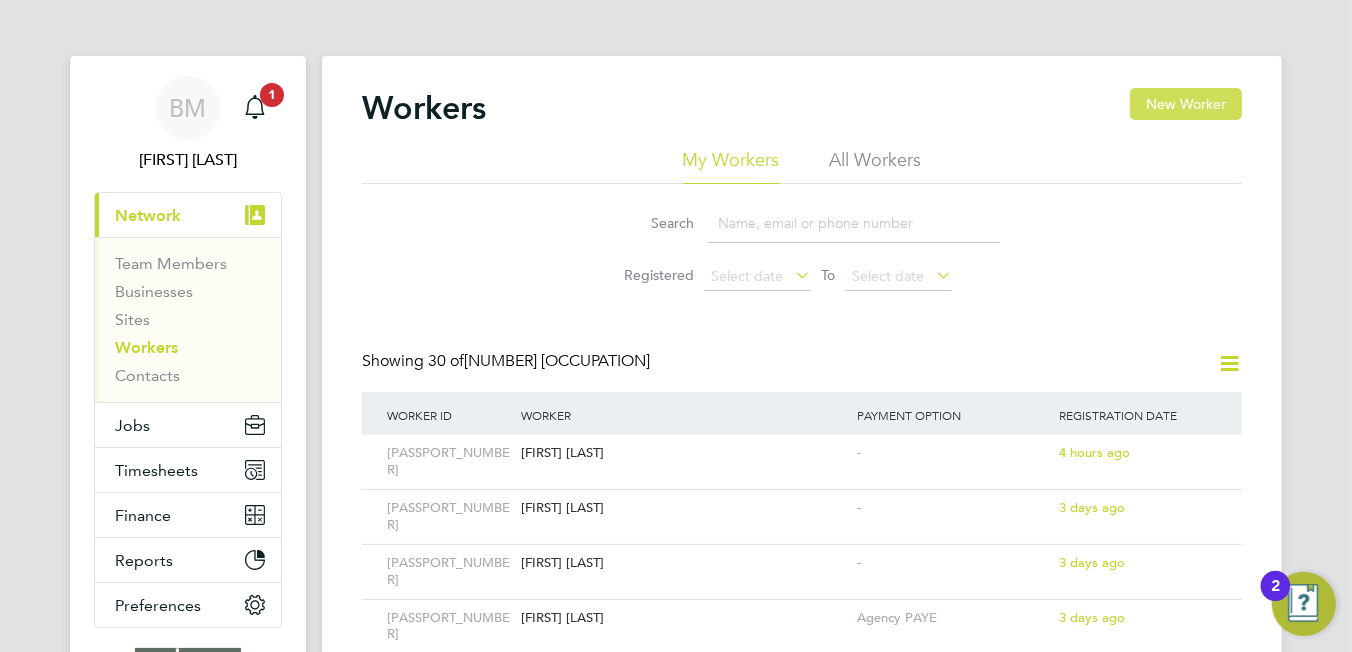 click on "New Worker" 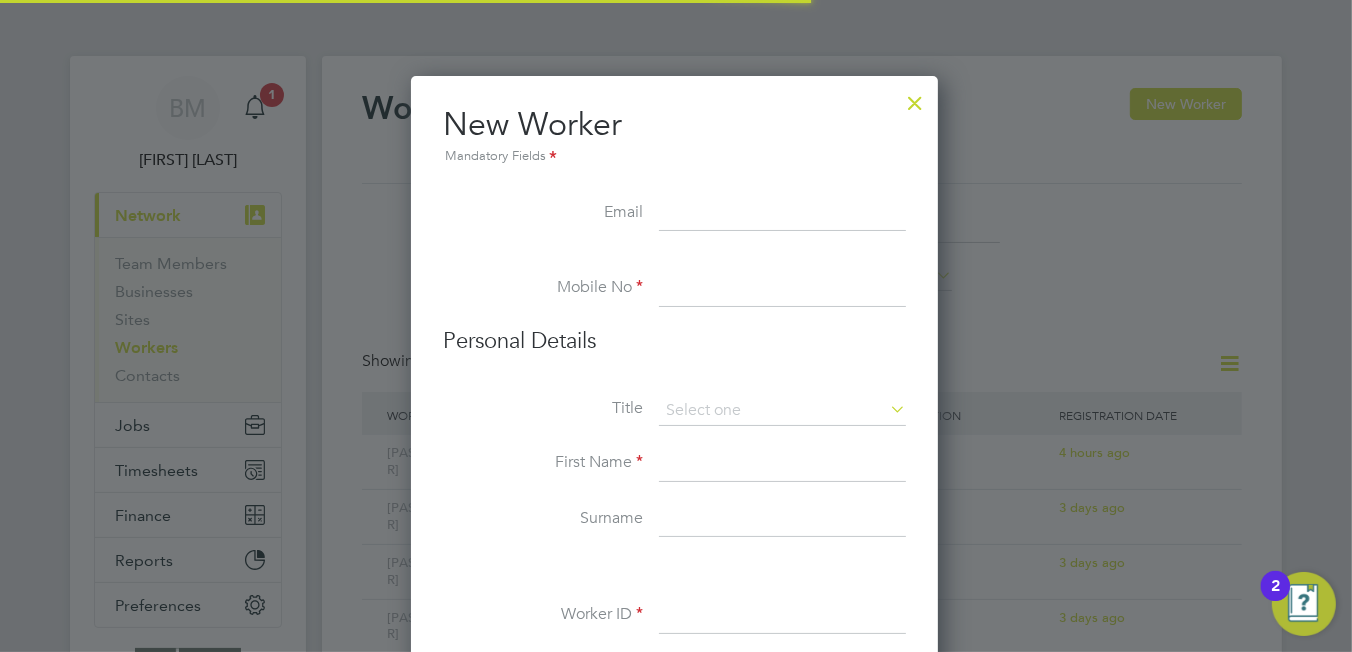 scroll, scrollTop: 9, scrollLeft: 9, axis: both 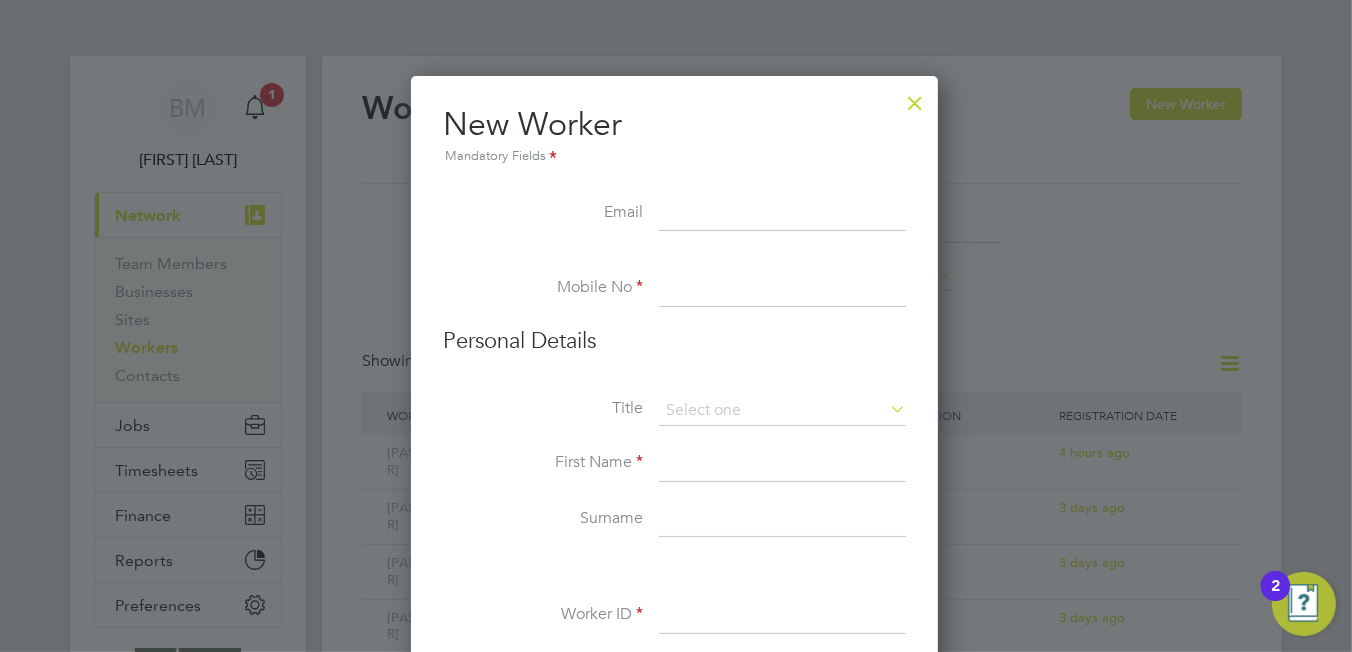 click at bounding box center [782, 214] 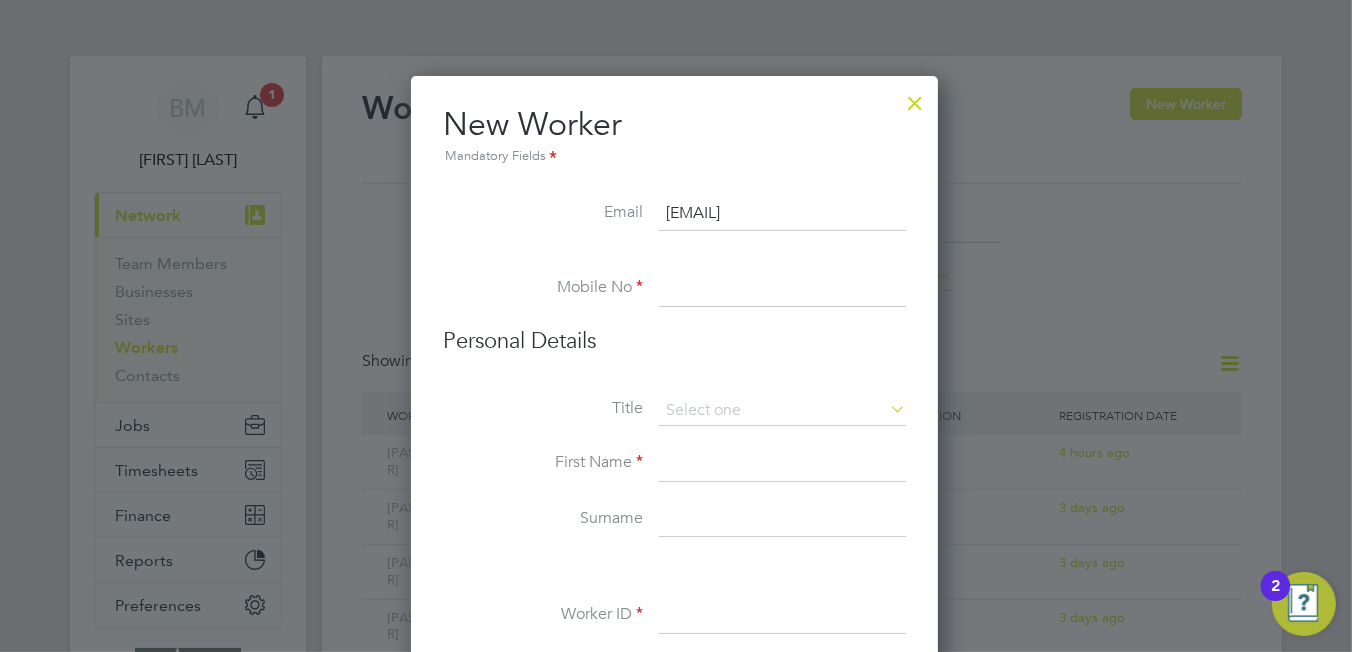 type on "[EMAIL]" 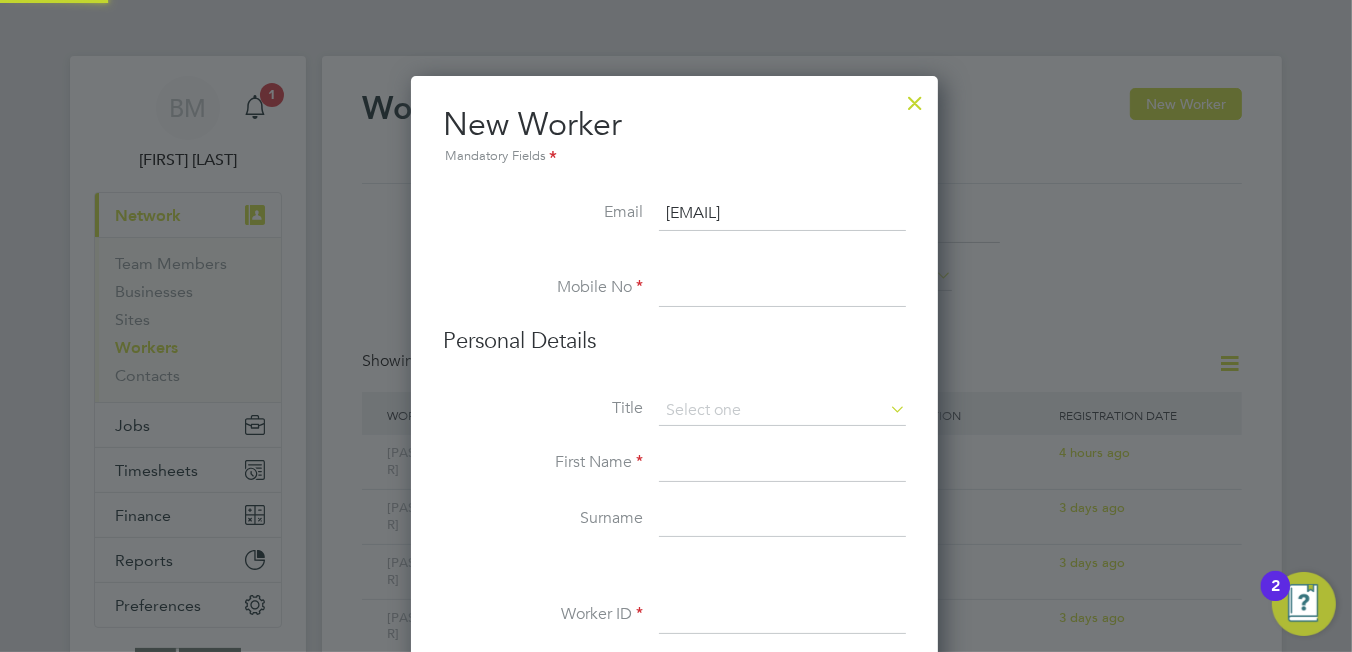 click at bounding box center (782, 289) 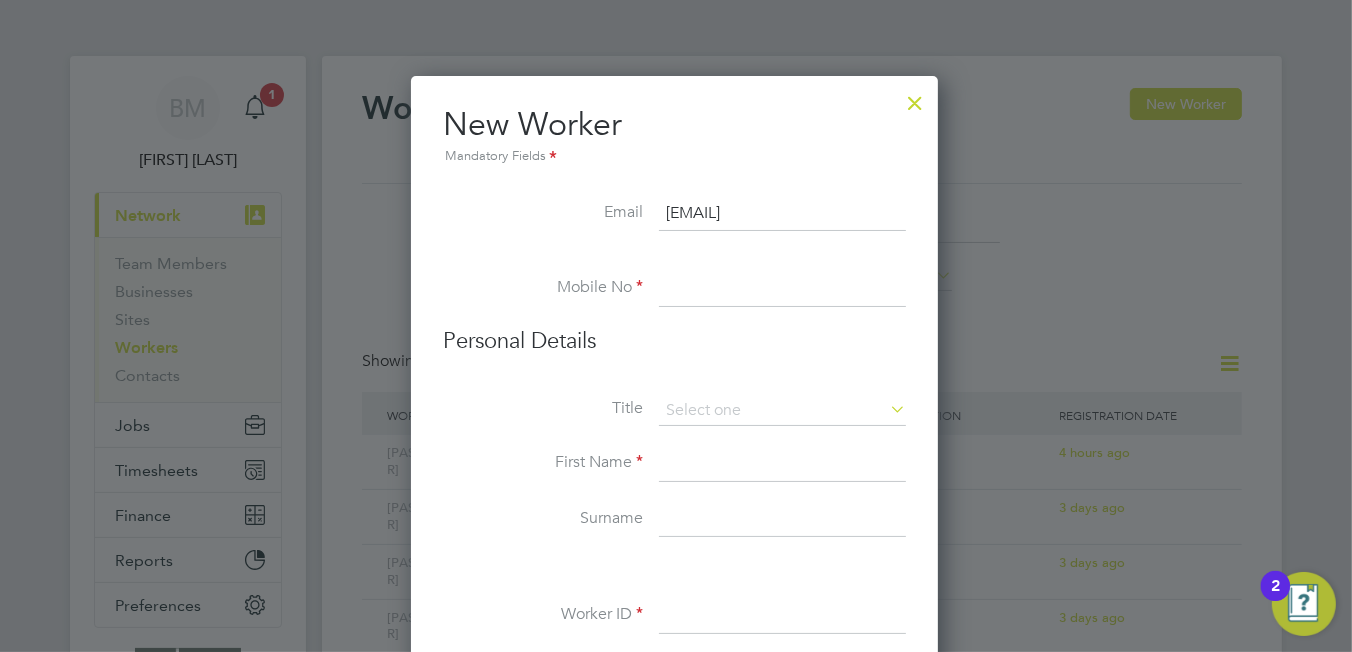 click at bounding box center [782, 289] 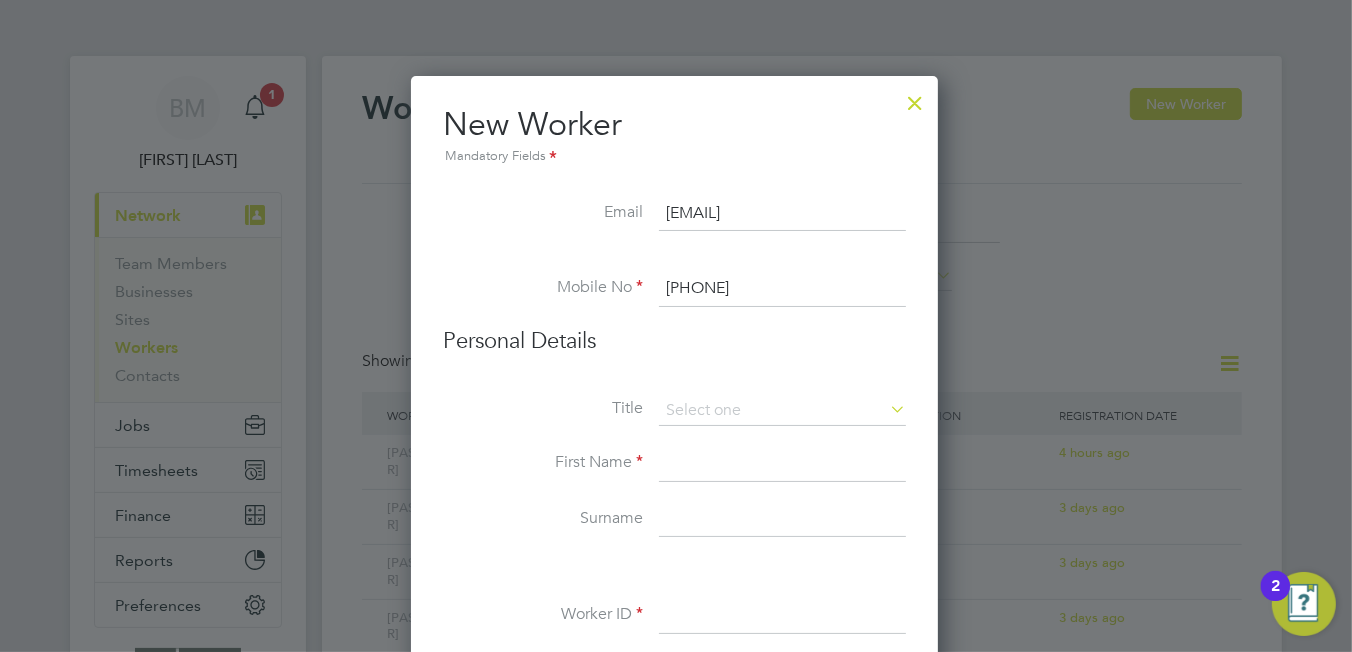 type on "[PHONE]" 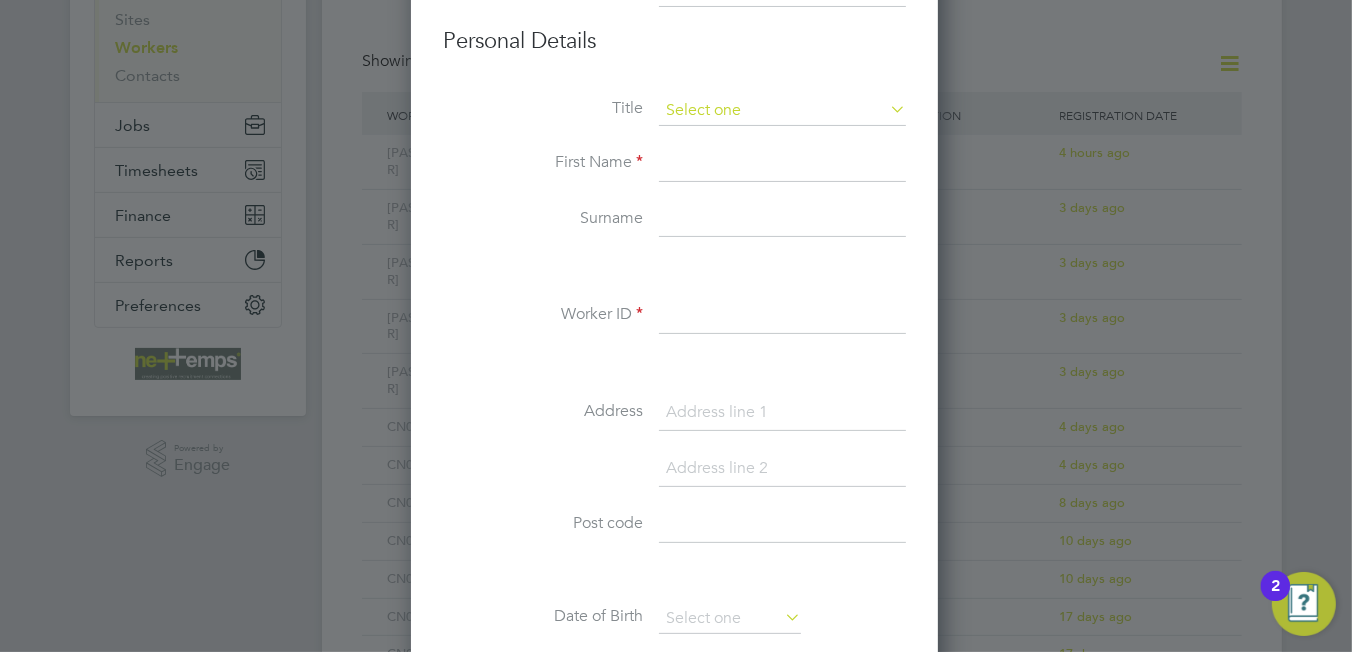 click at bounding box center [782, 111] 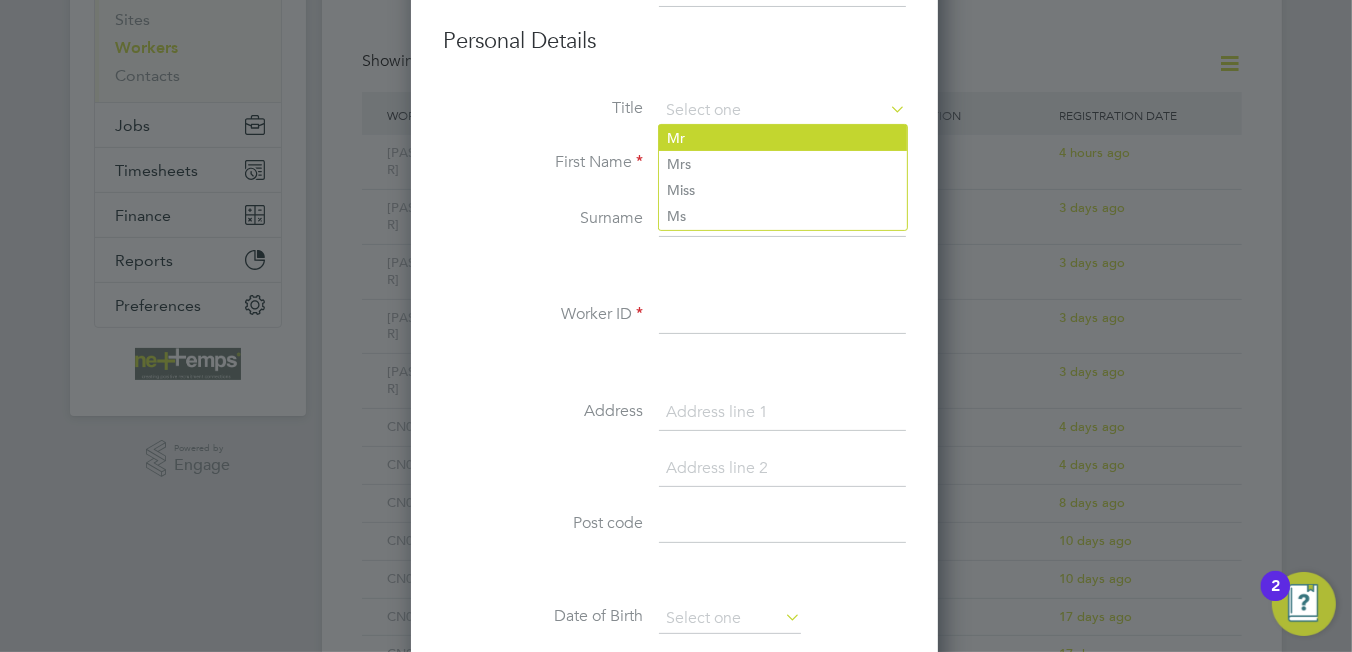 click on "Mr" 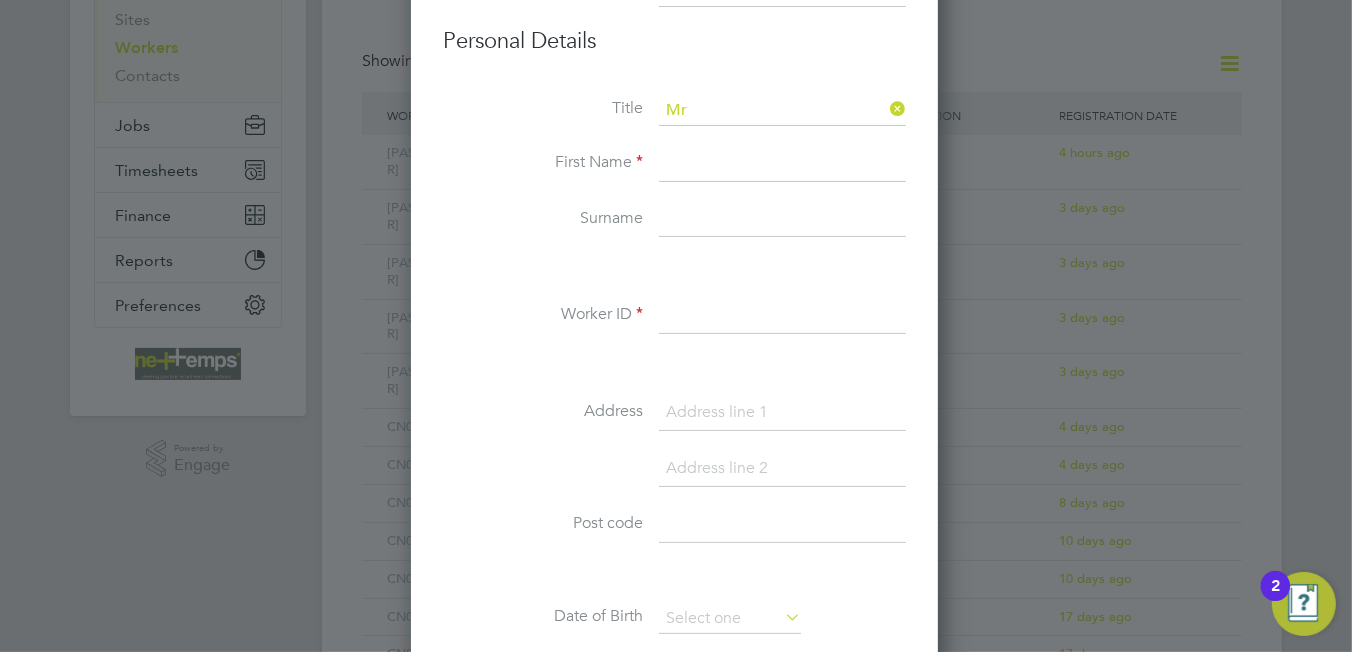 scroll, scrollTop: 1694, scrollLeft: 528, axis: both 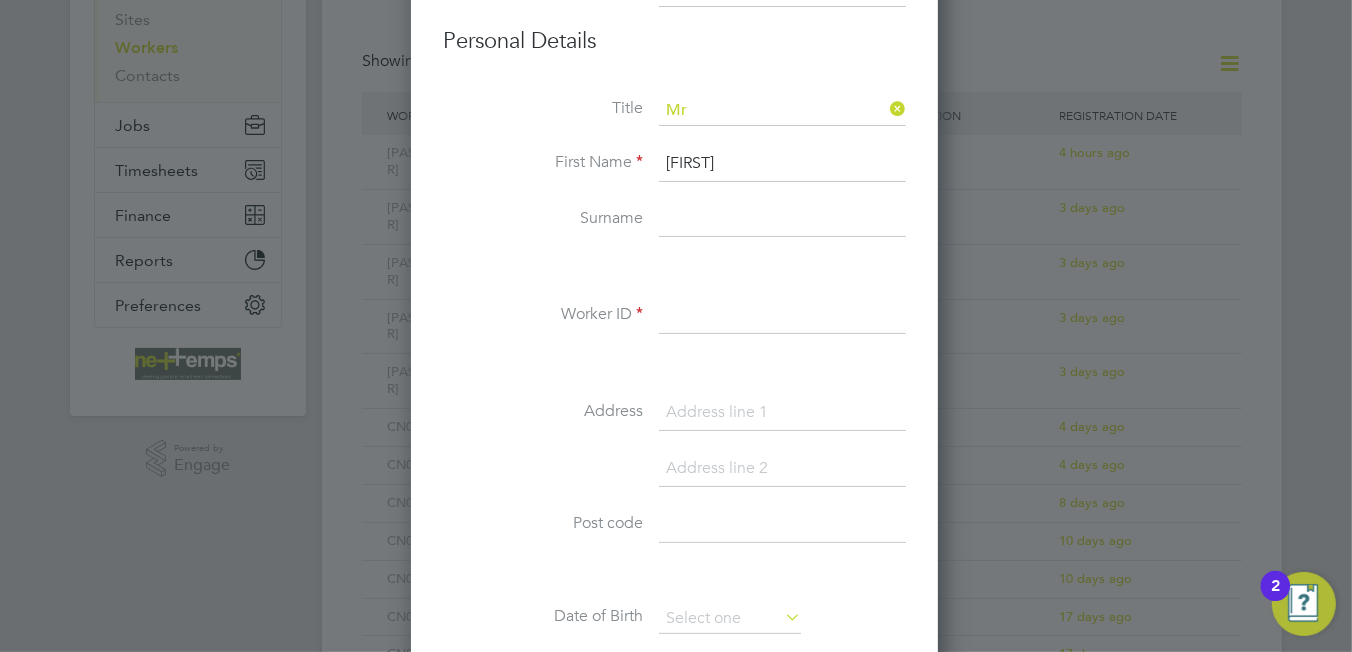 type on "[FIRST]" 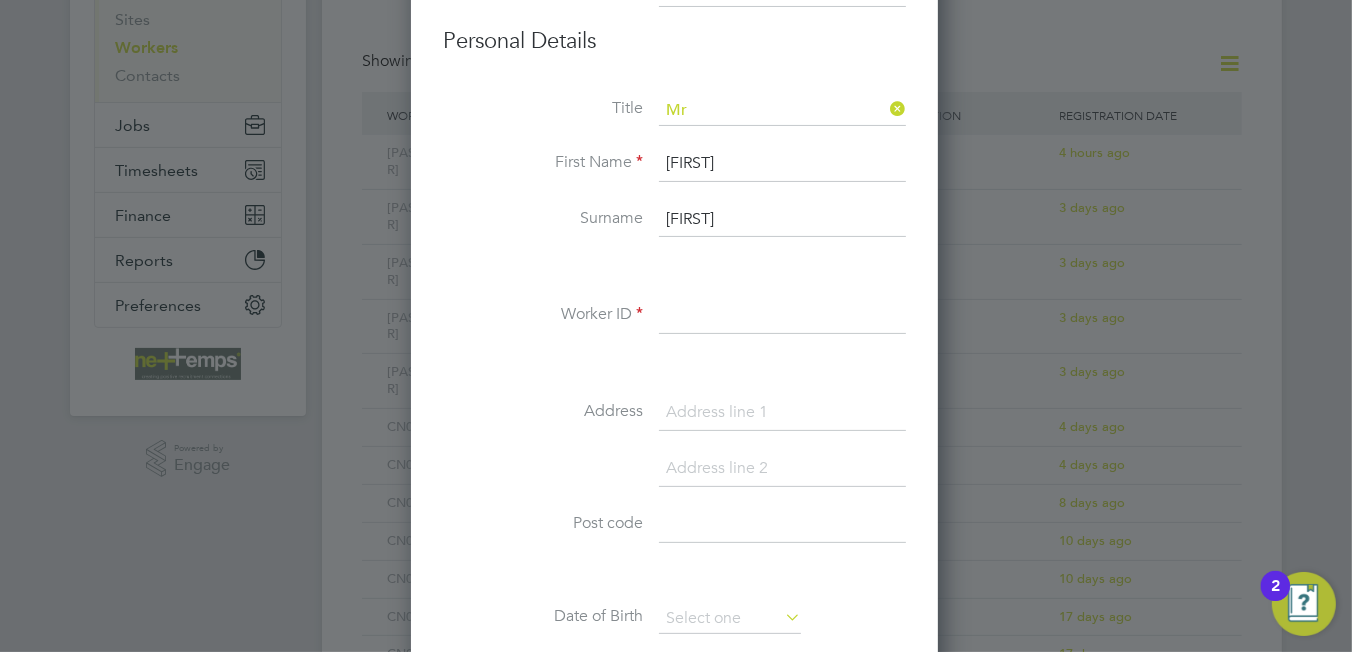 type on "[FIRST]" 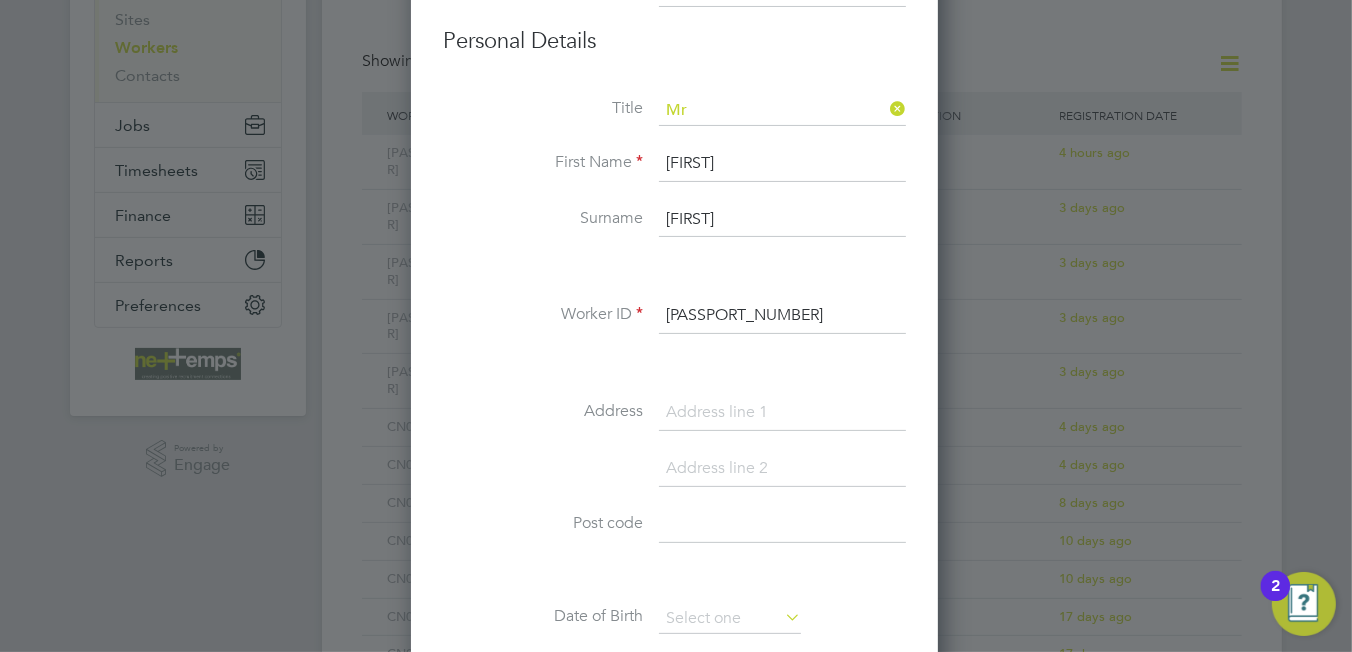 scroll, scrollTop: 400, scrollLeft: 0, axis: vertical 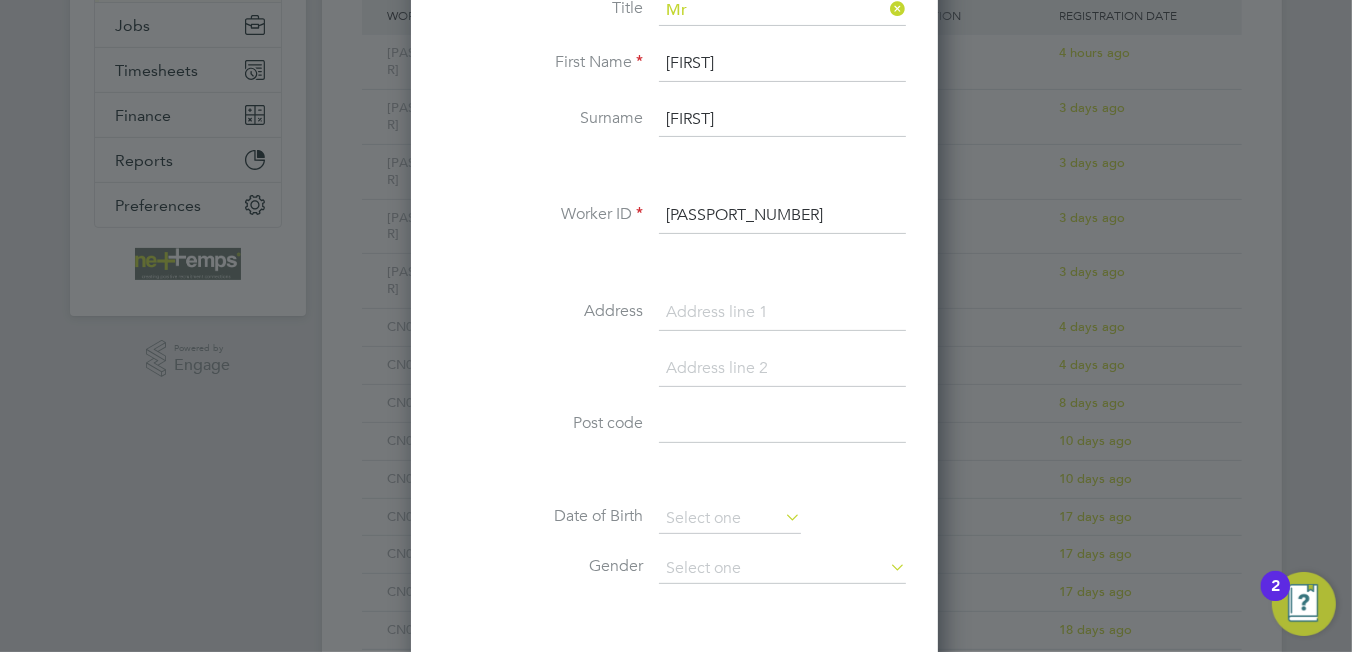 type on "[PASSPORT_NUMBER]" 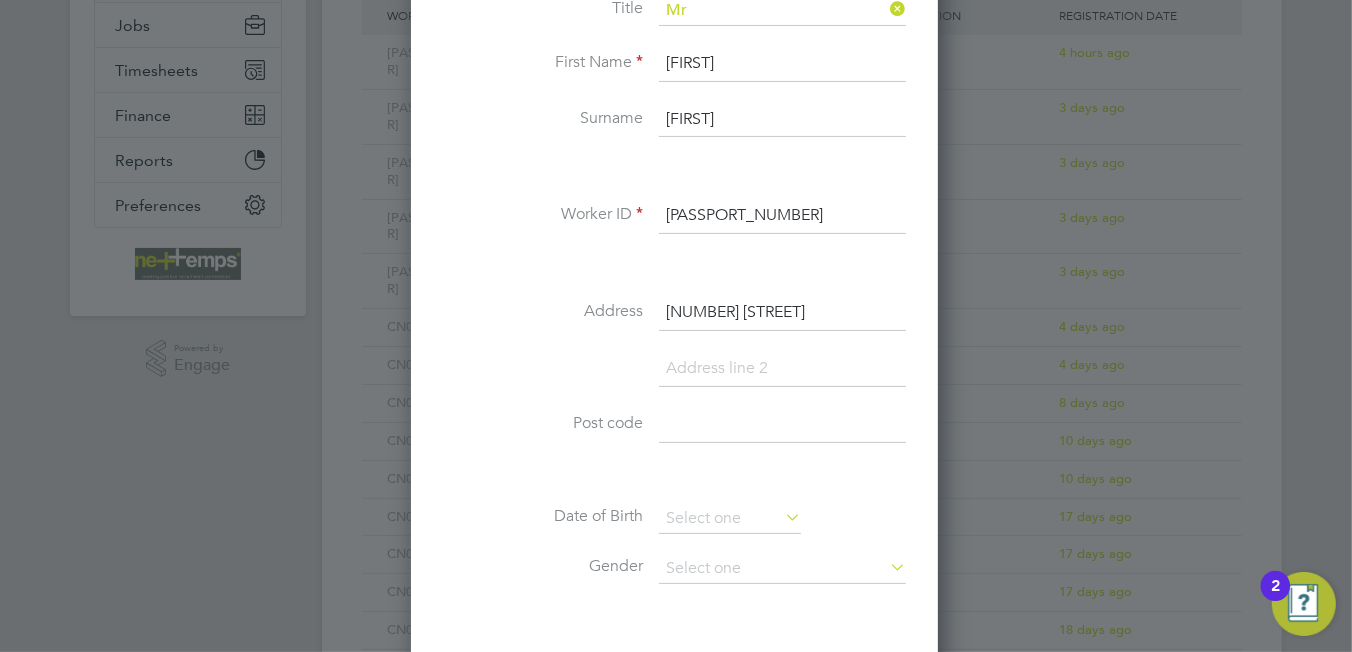 type on "[NUMBER] [STREET]" 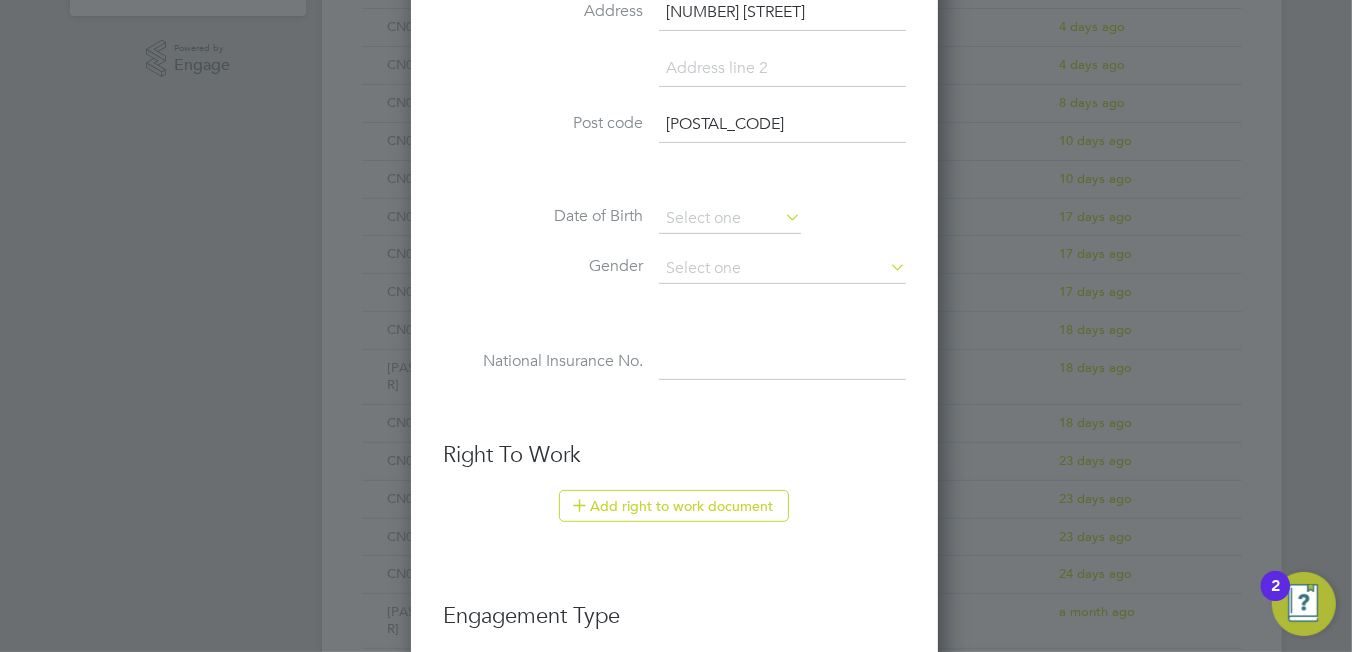 scroll, scrollTop: 1100, scrollLeft: 0, axis: vertical 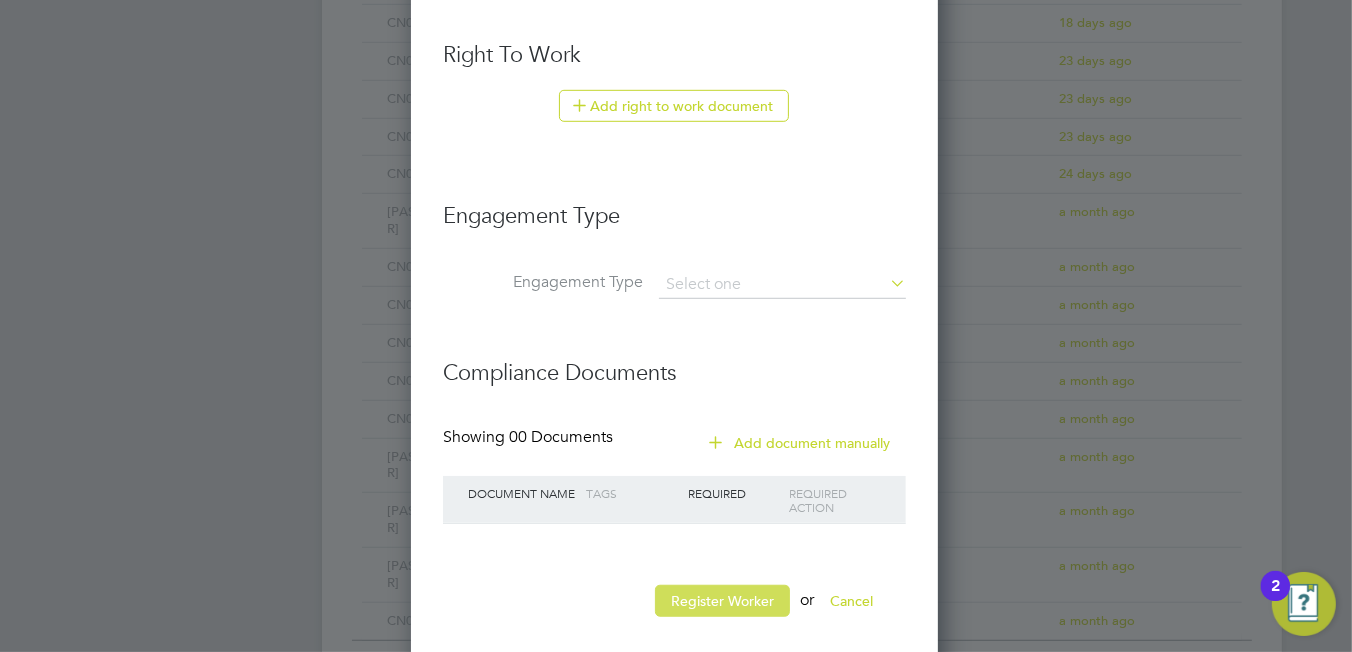 type on "[POSTAL_CODE]" 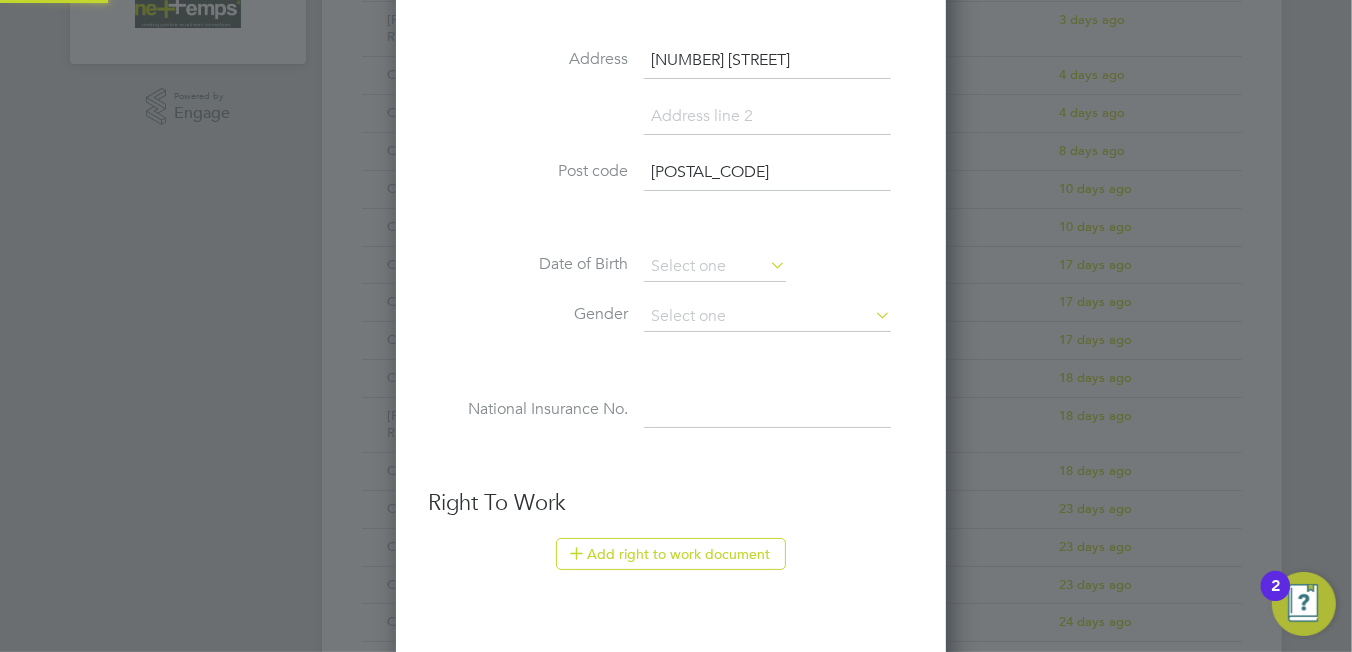 scroll, scrollTop: 0, scrollLeft: 0, axis: both 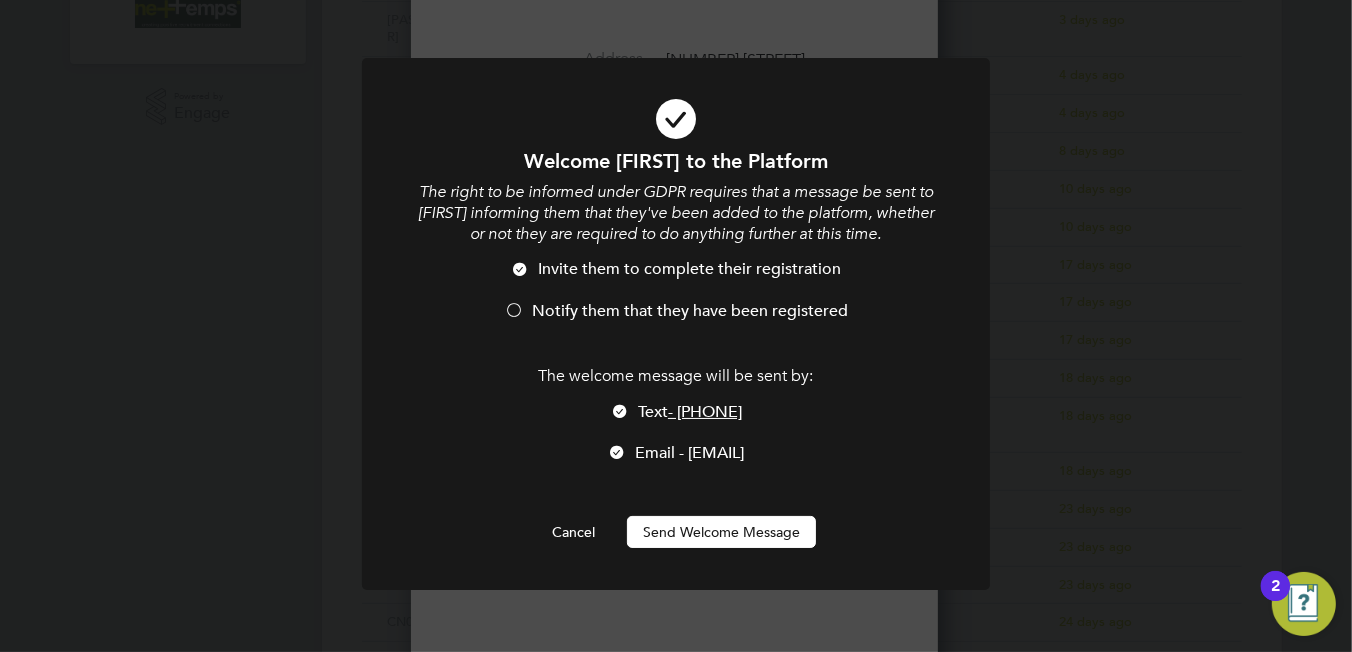 drag, startPoint x: 515, startPoint y: 321, endPoint x: 520, endPoint y: 301, distance: 20.615528 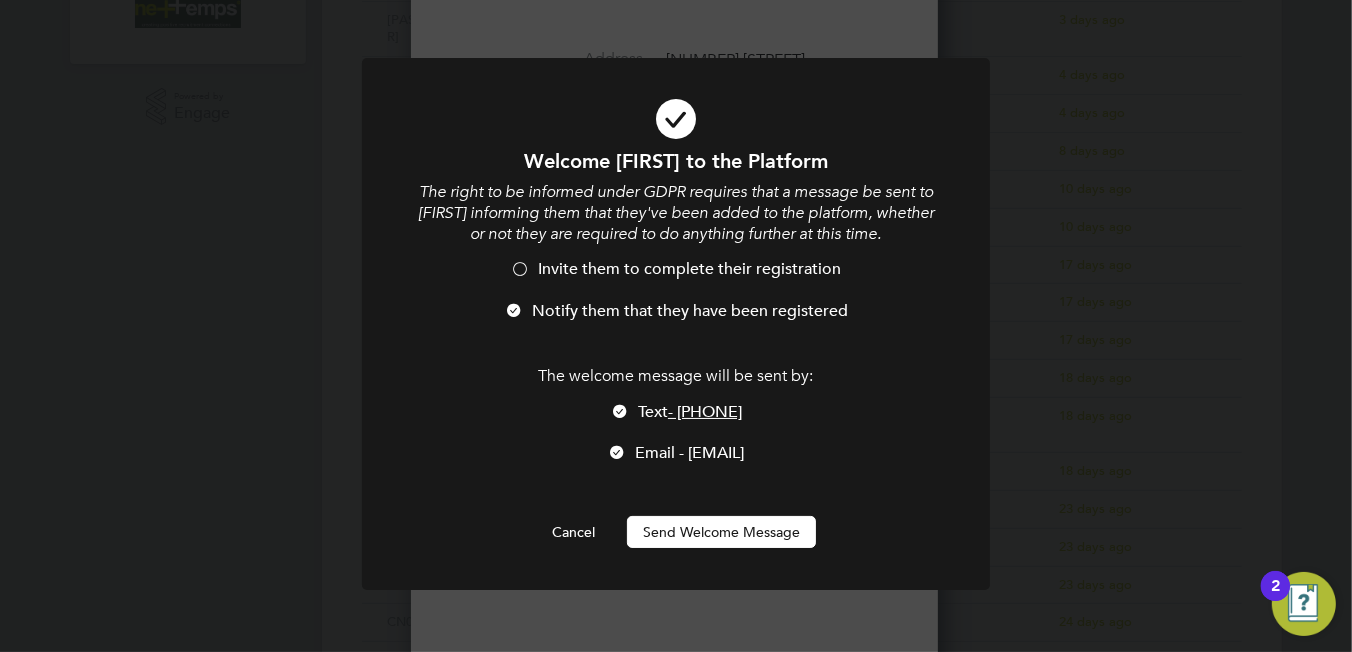 click on "Invite them to complete their registration" at bounding box center (676, 279) 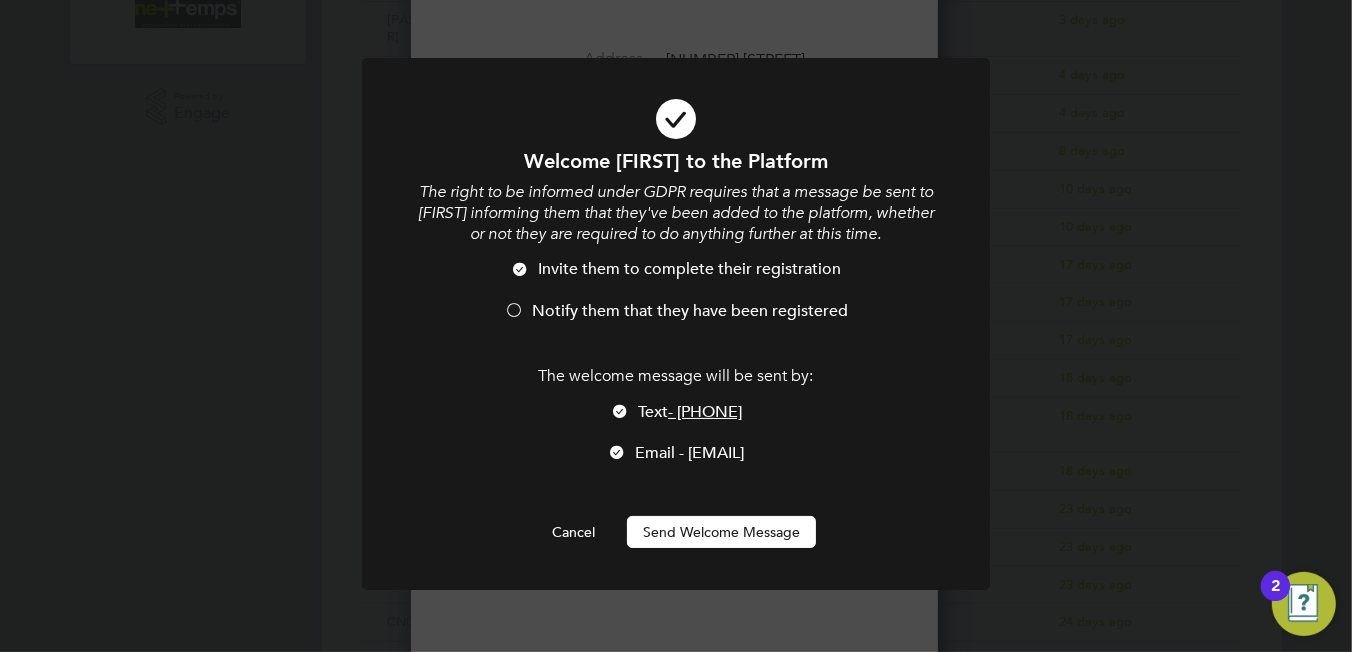 click on "Notify them that they have been registered" at bounding box center [676, 321] 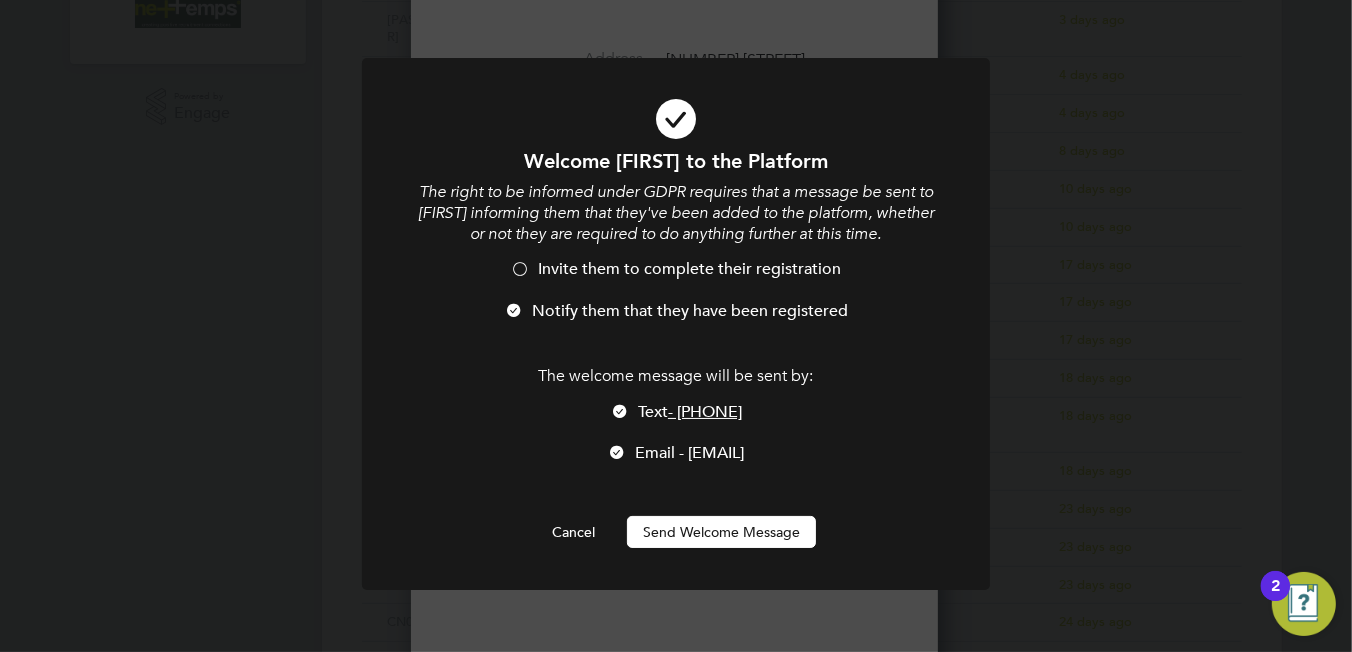 click at bounding box center (620, 413) 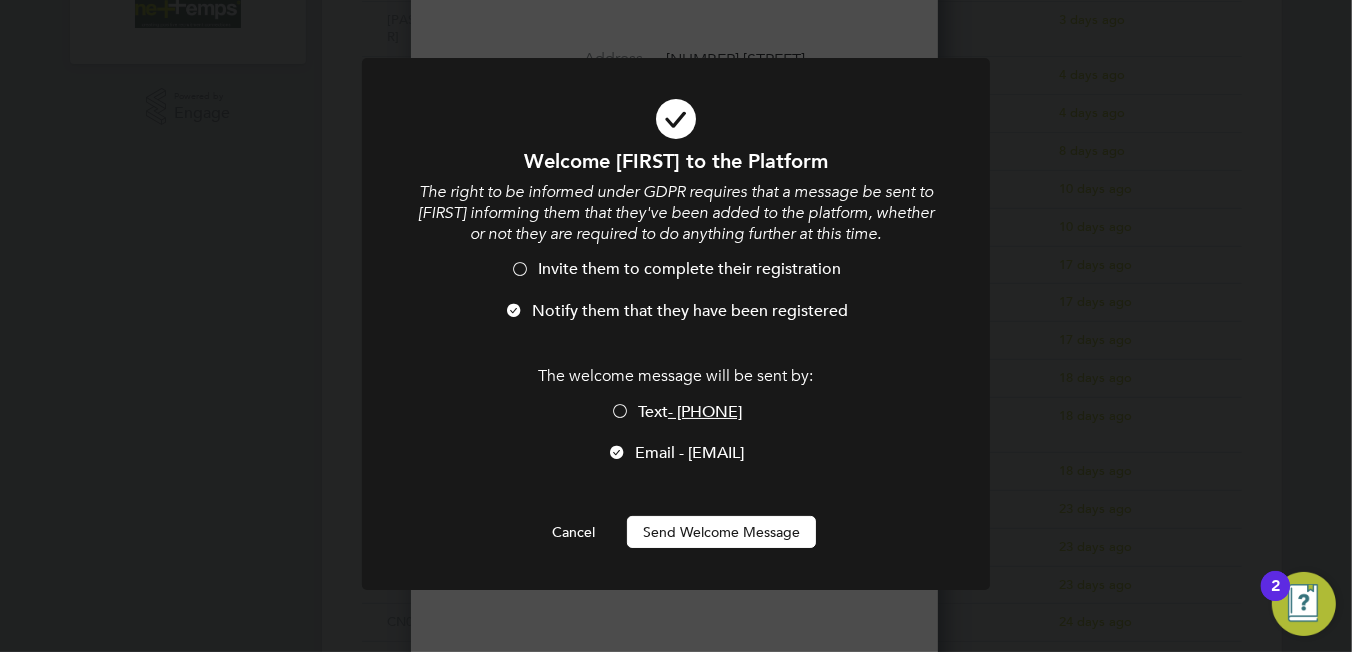 click on "Send Welcome Message" at bounding box center [721, 532] 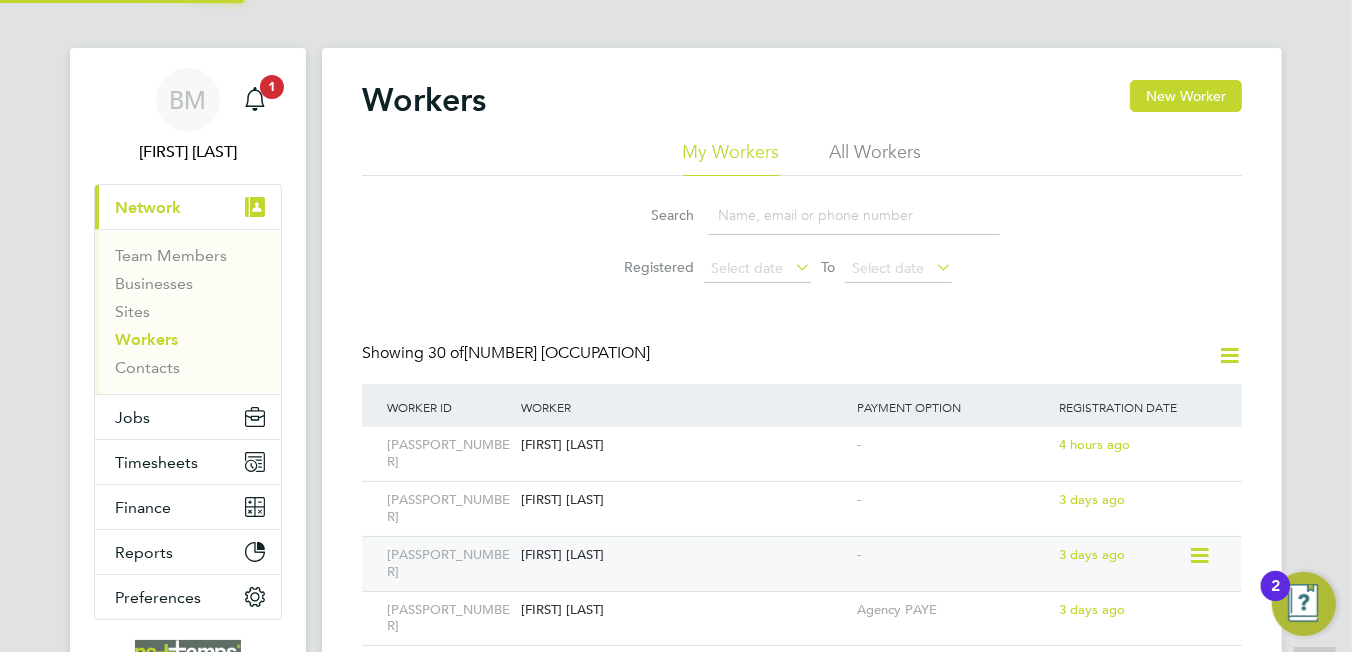 scroll, scrollTop: 0, scrollLeft: 0, axis: both 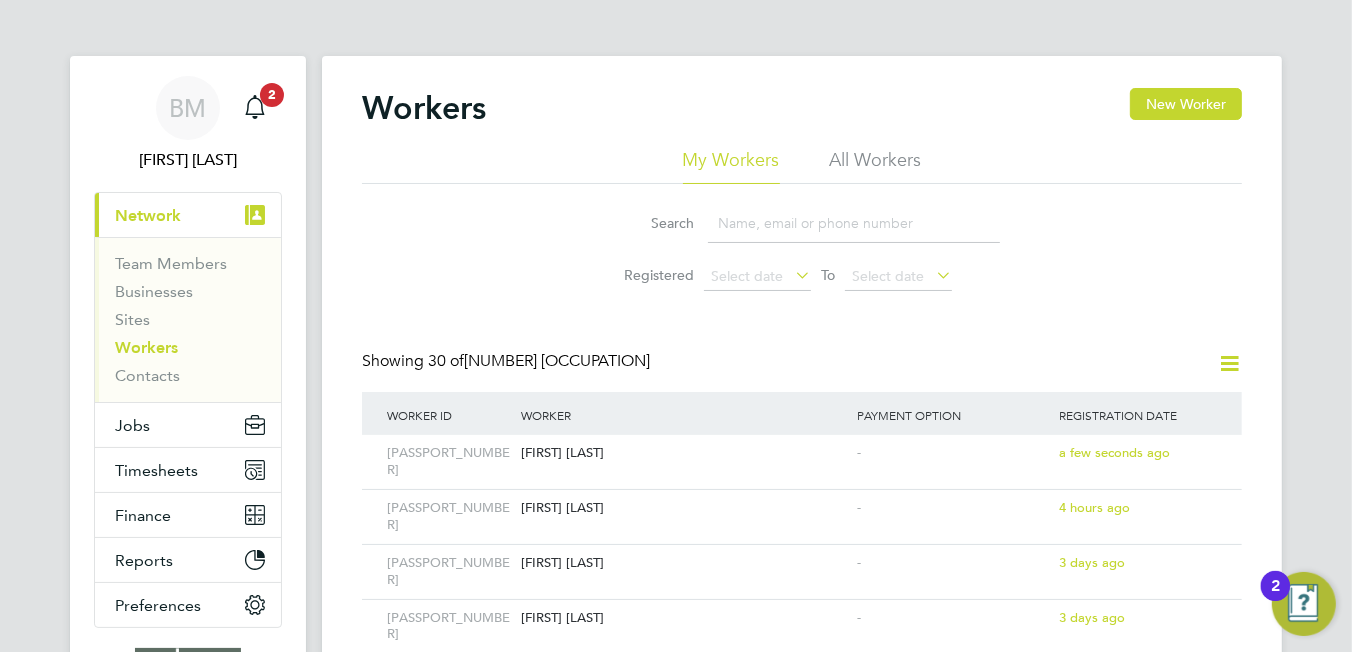 click on "All Workers" 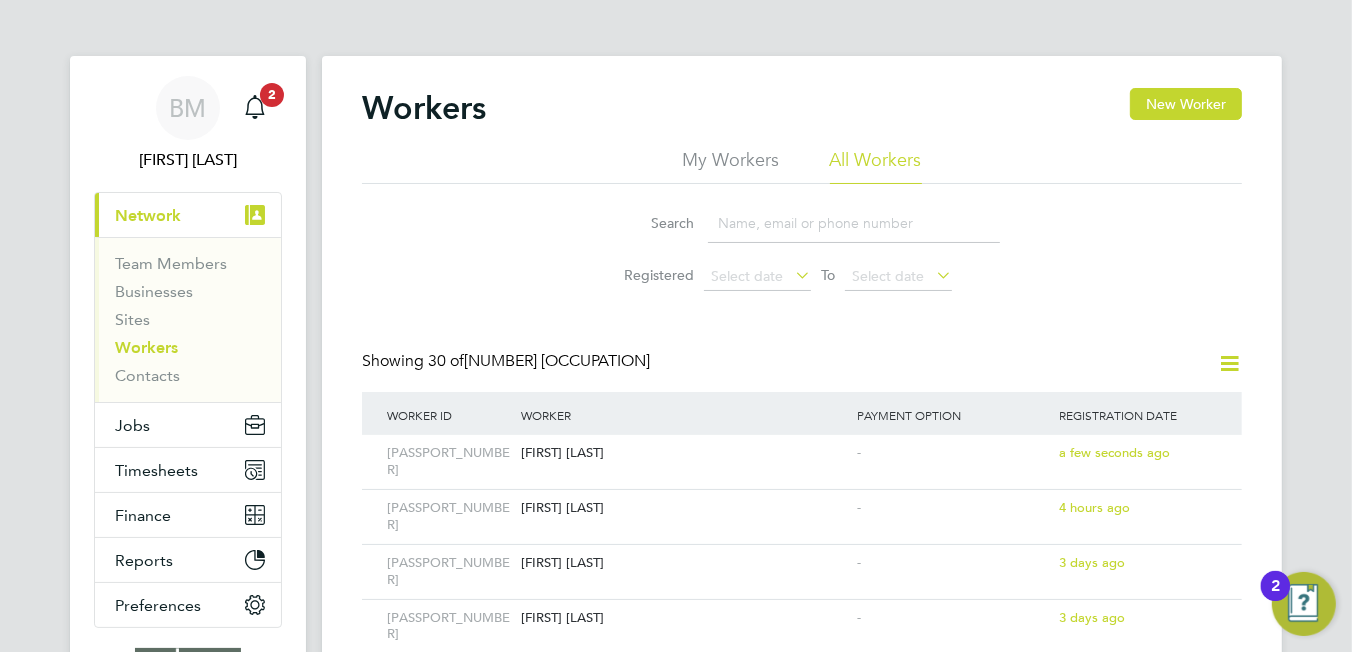 click 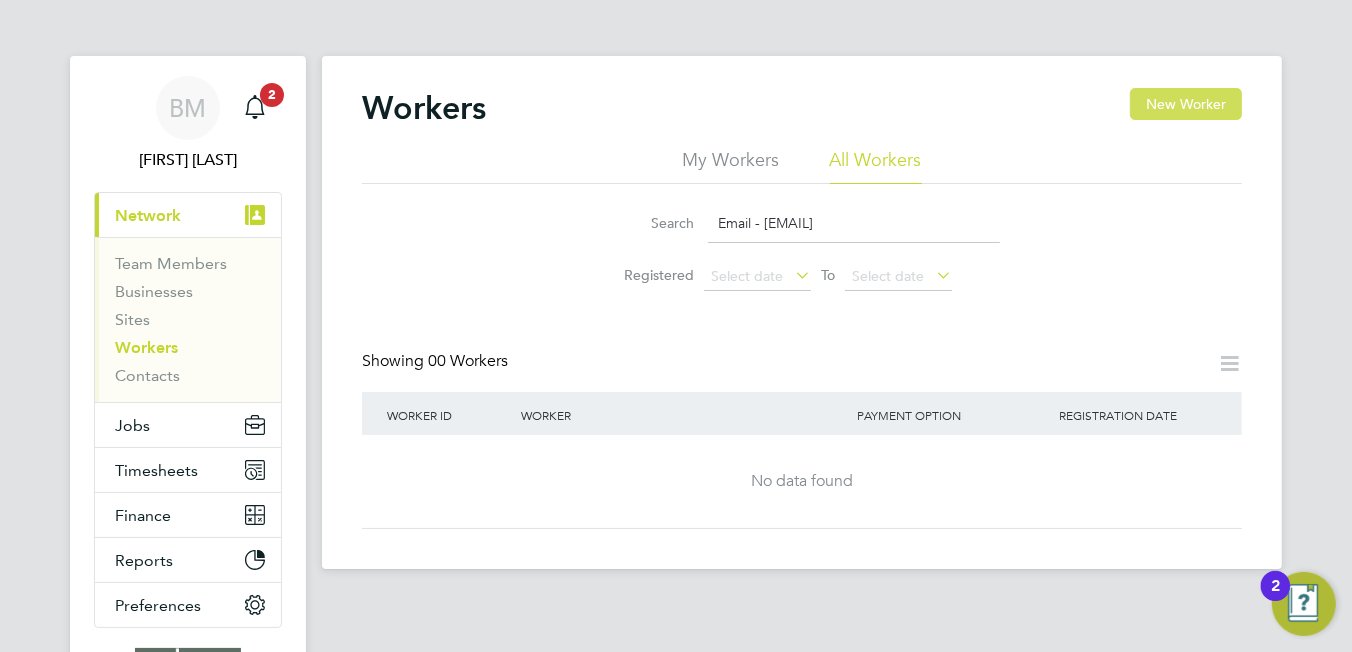 type on "Email - [EMAIL]" 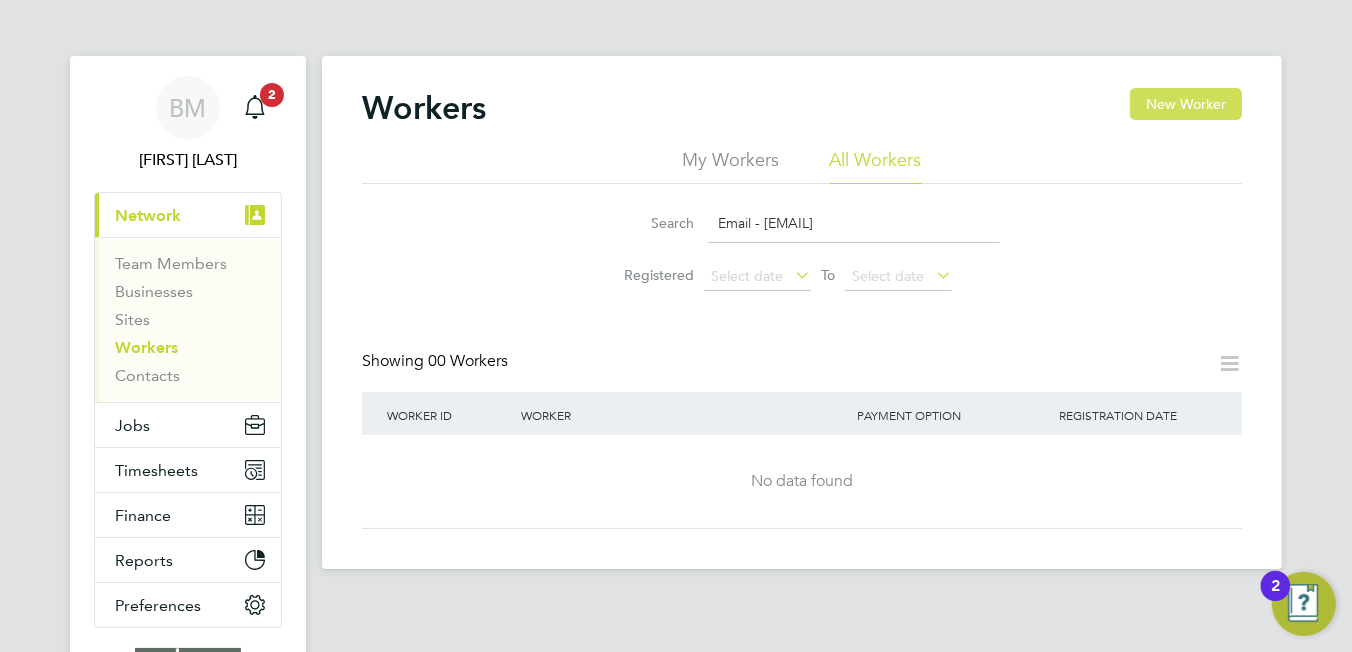 click on "New Worker" 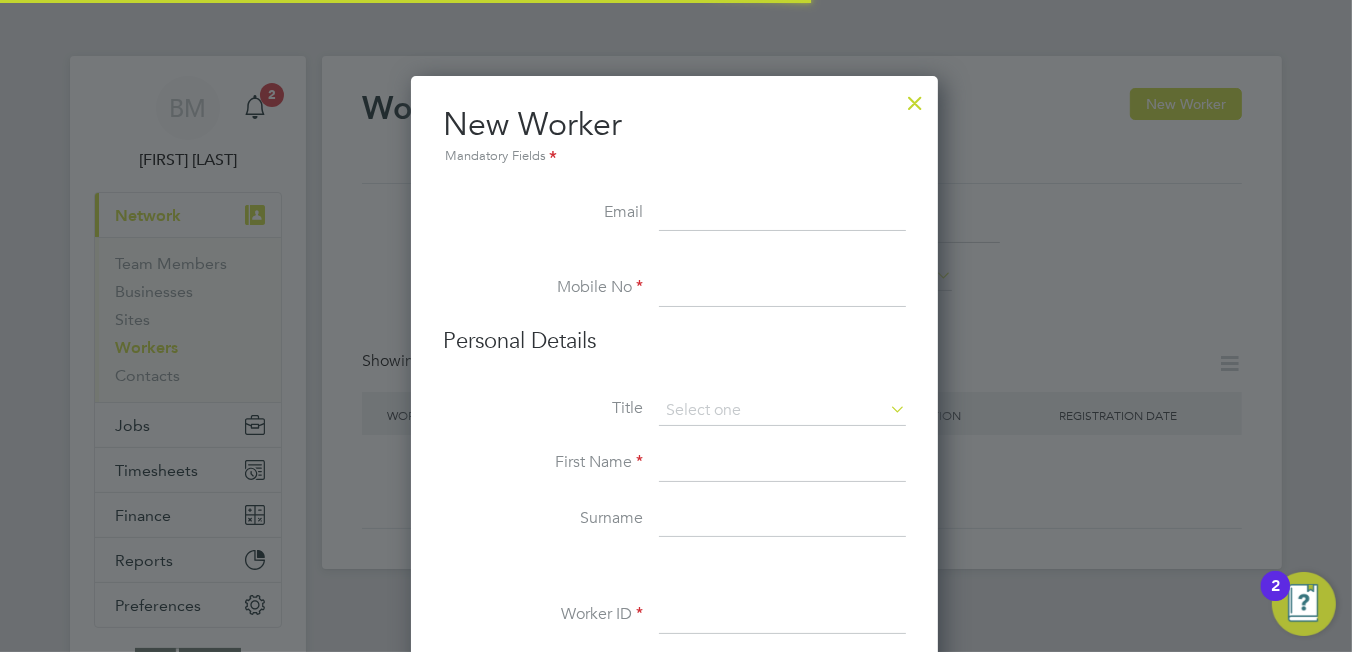 scroll, scrollTop: 9, scrollLeft: 9, axis: both 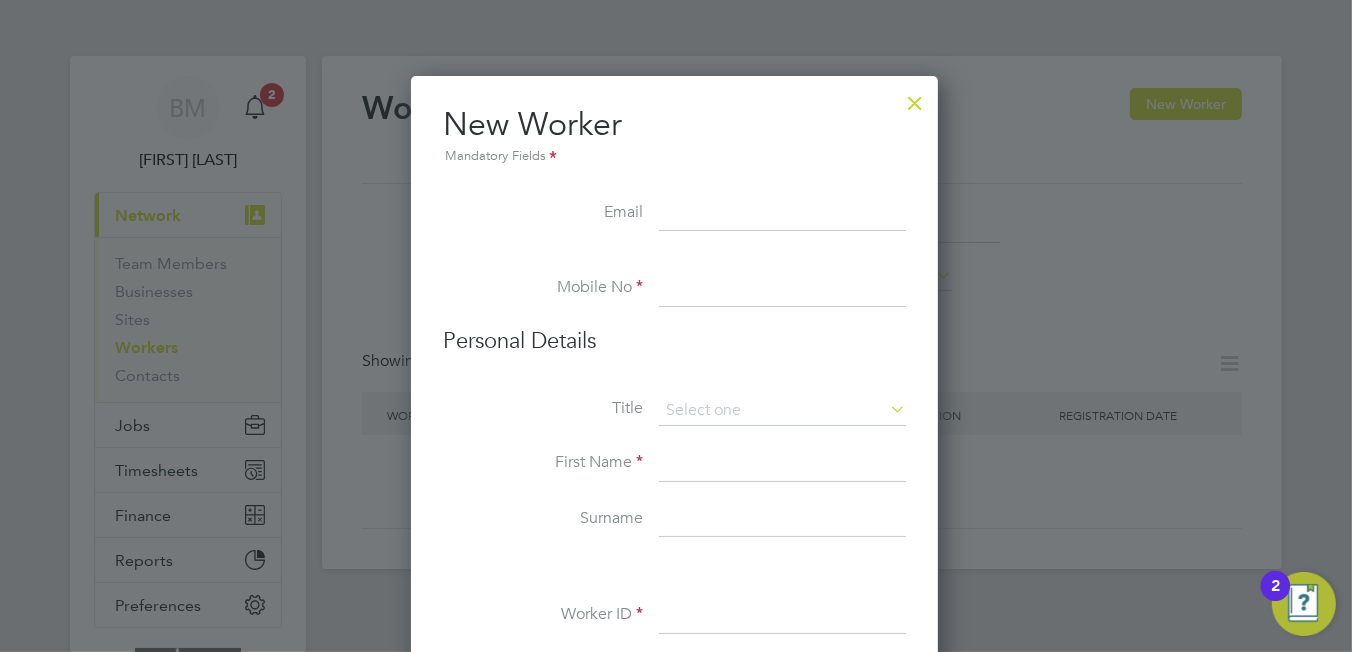 click at bounding box center [782, 214] 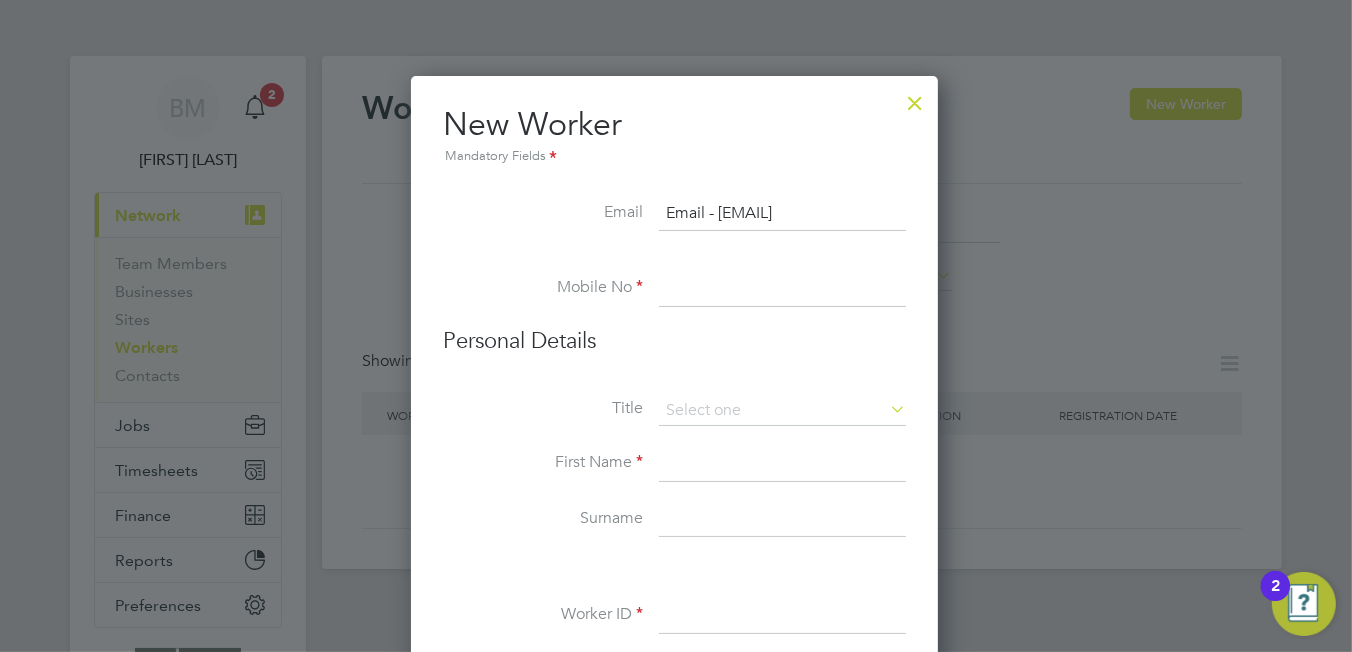 type on "Email - [EMAIL]" 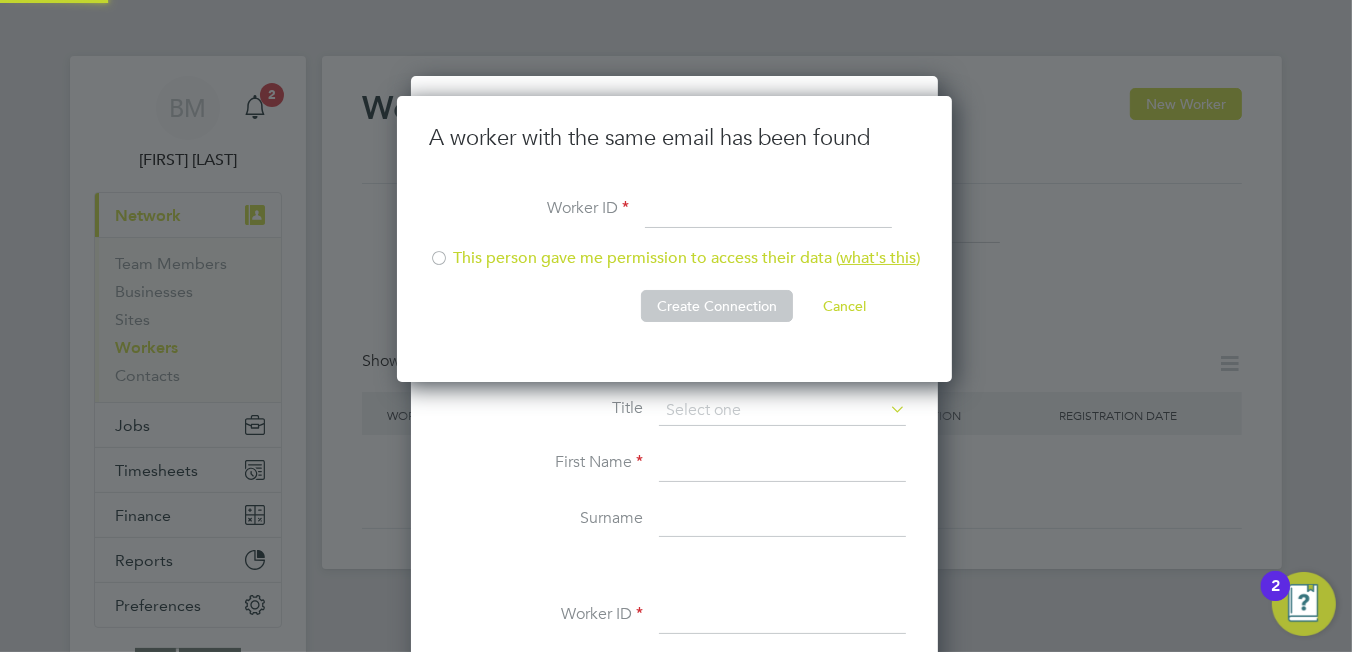 scroll, scrollTop: 9, scrollLeft: 9, axis: both 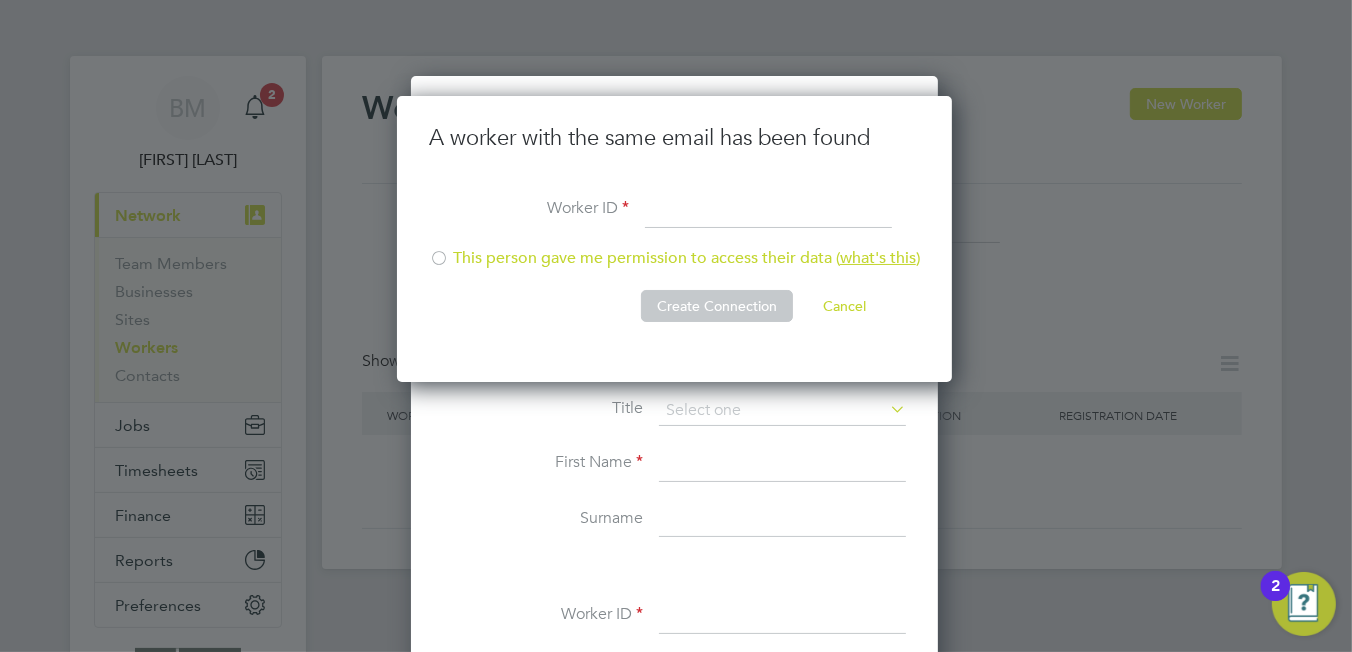 click on "This person gave me permission to access their data ( what's this )" 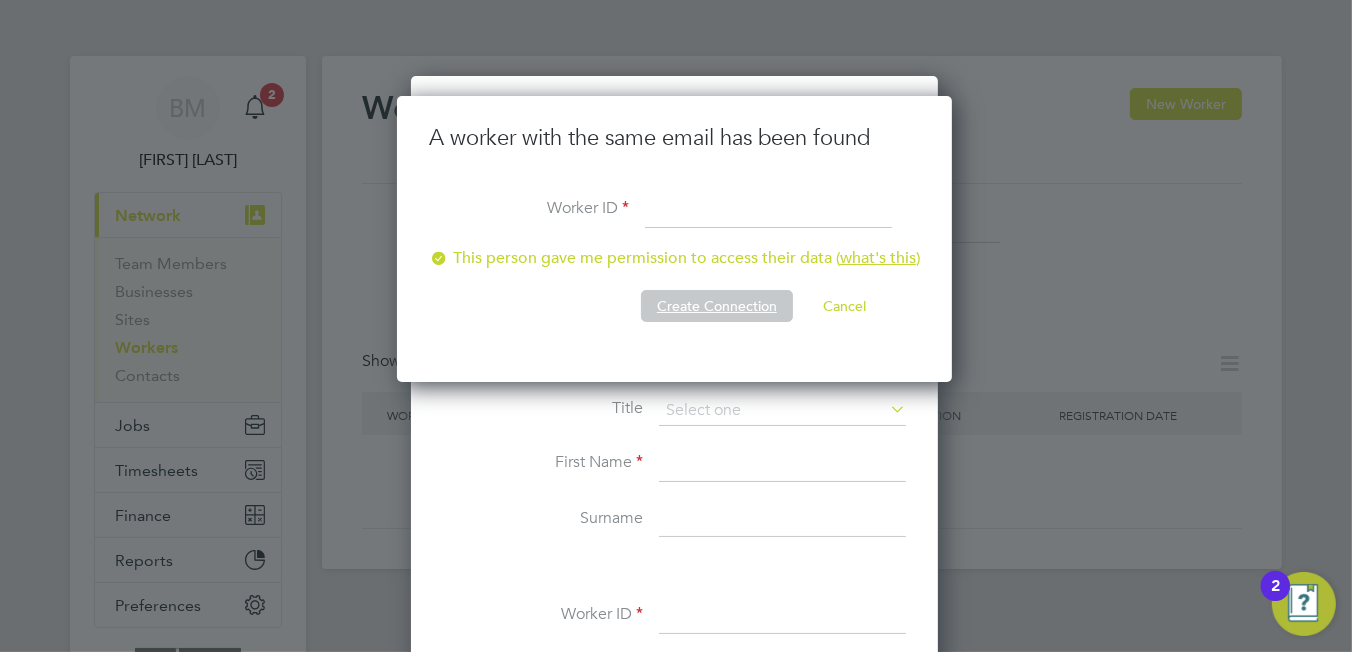 click on "Create Connection" 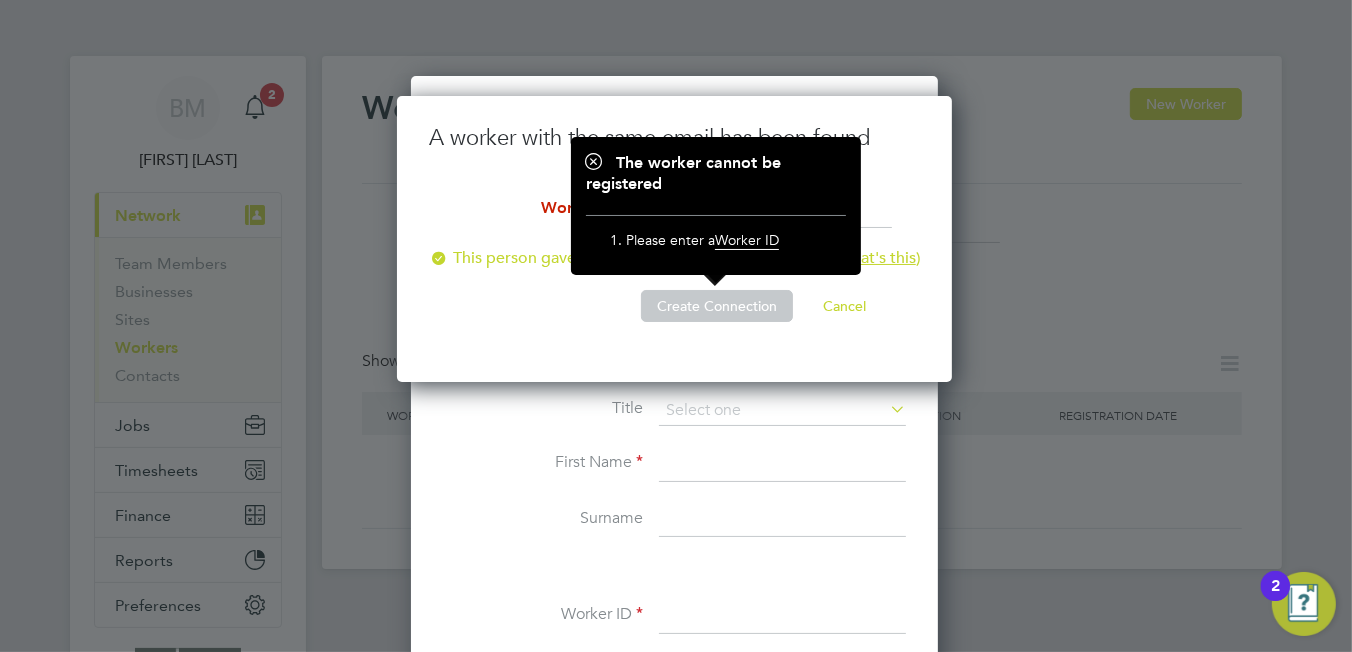 click on "Worker ID" 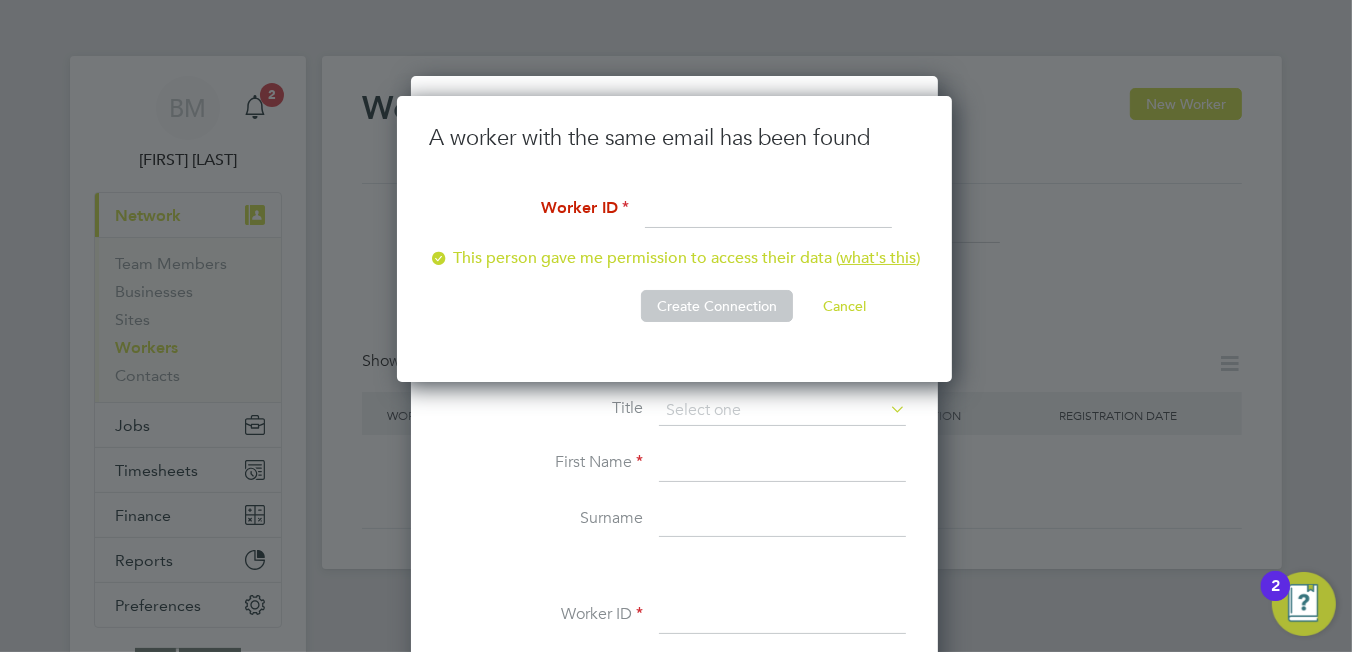 click 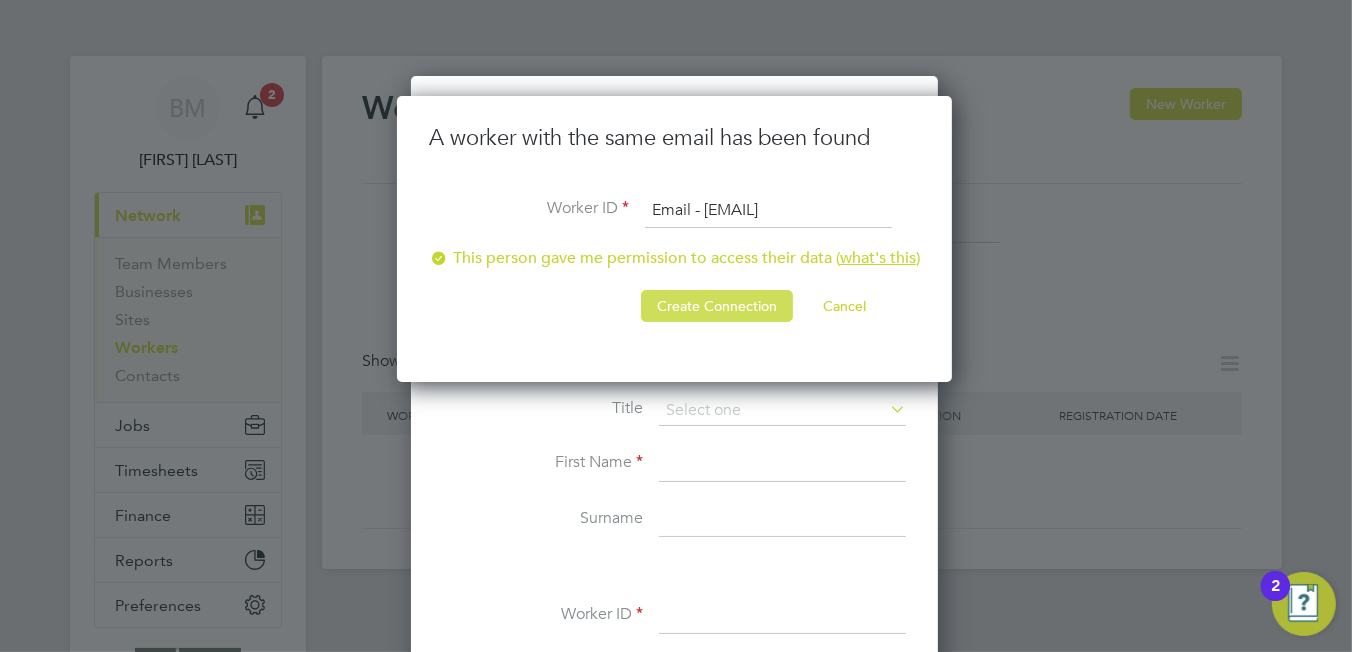 type on "Email - [EMAIL]" 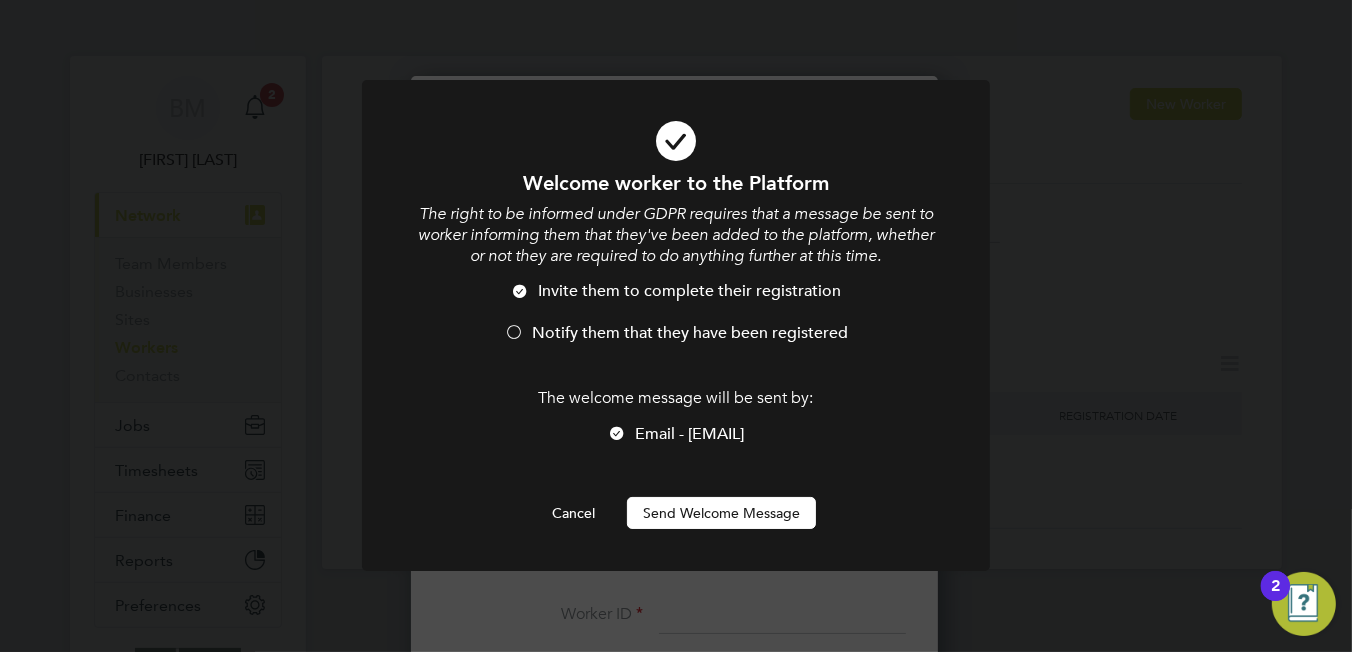 click at bounding box center [521, 293] 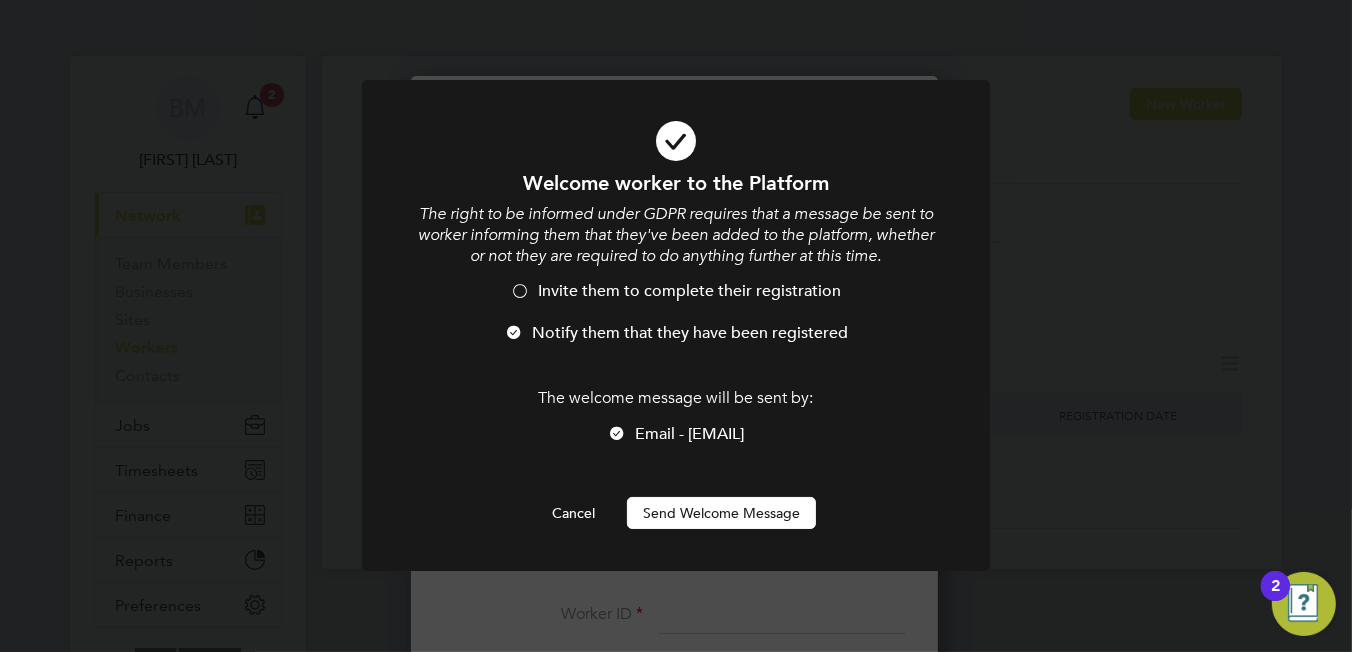 click on "Send Welcome Message" at bounding box center (721, 513) 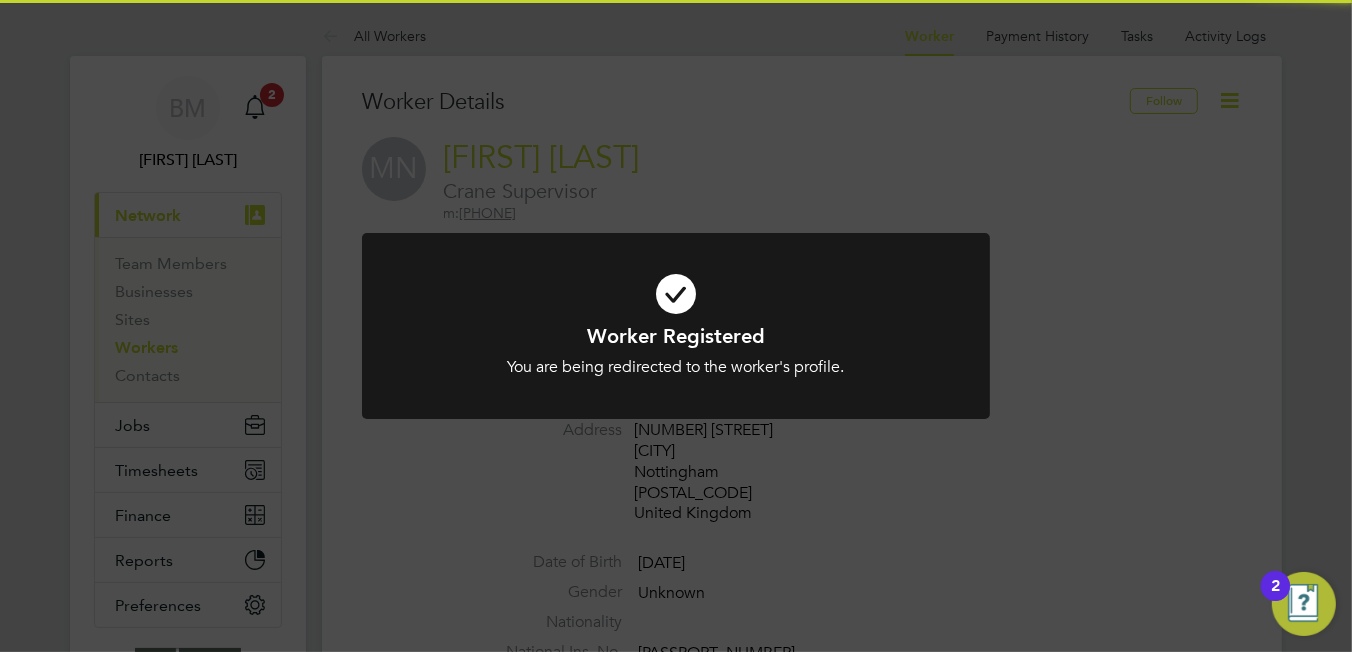 click at bounding box center (676, 294) 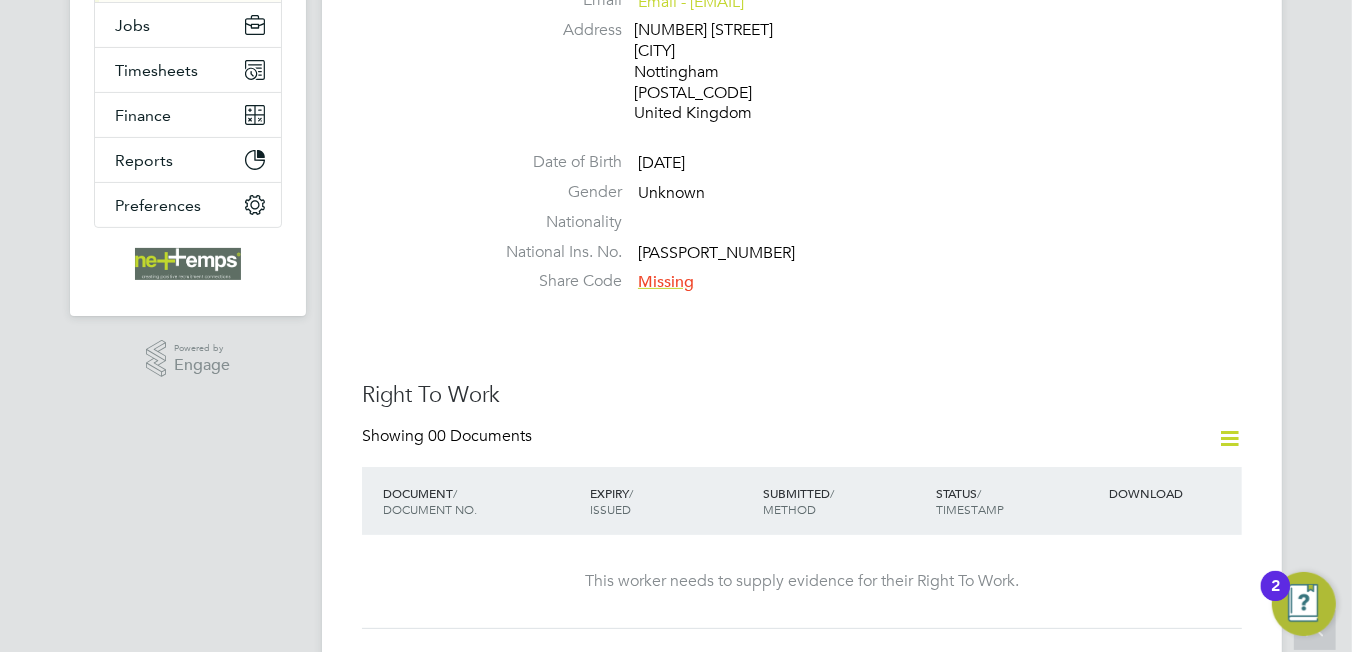 scroll, scrollTop: 0, scrollLeft: 0, axis: both 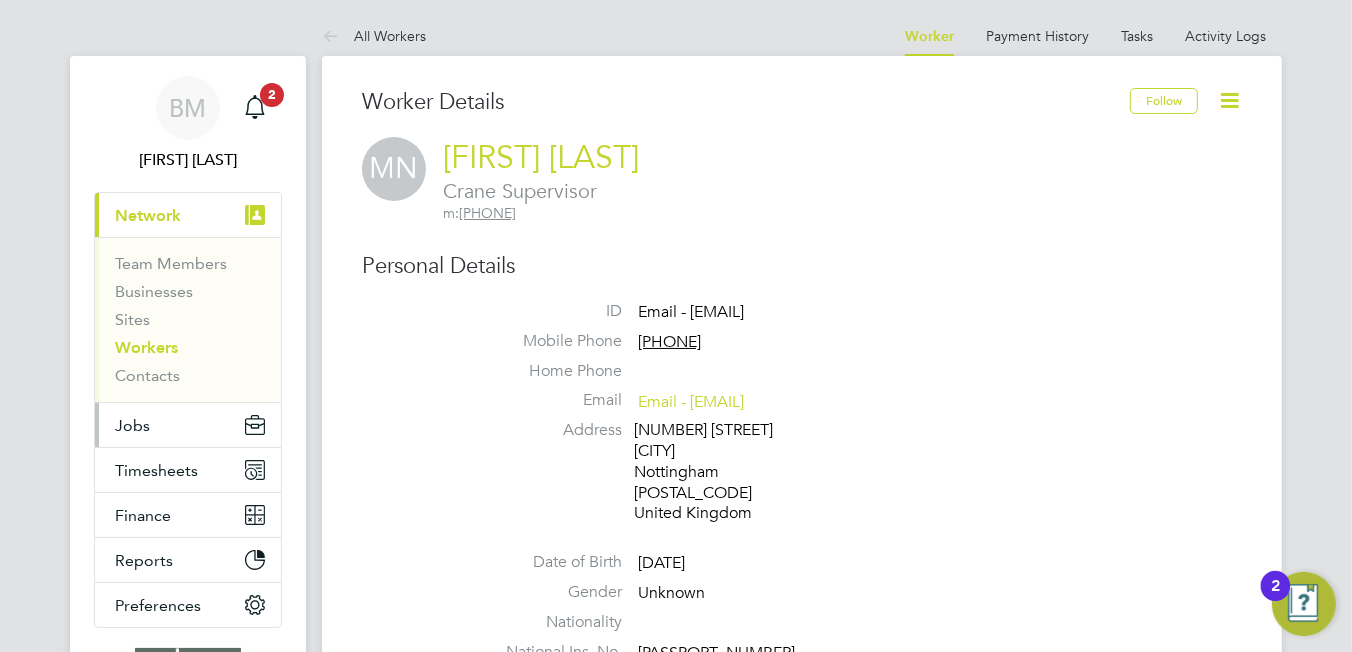 click on "Jobs" at bounding box center [188, 425] 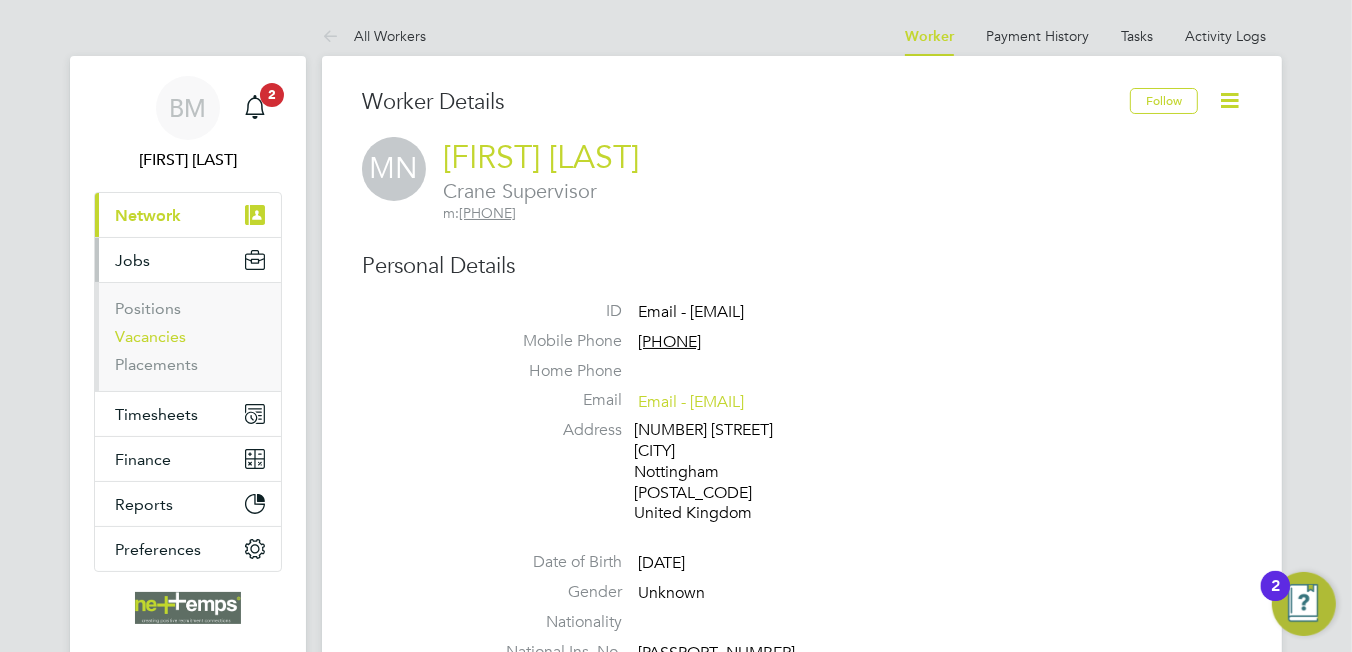 click on "Vacancies" at bounding box center [150, 336] 